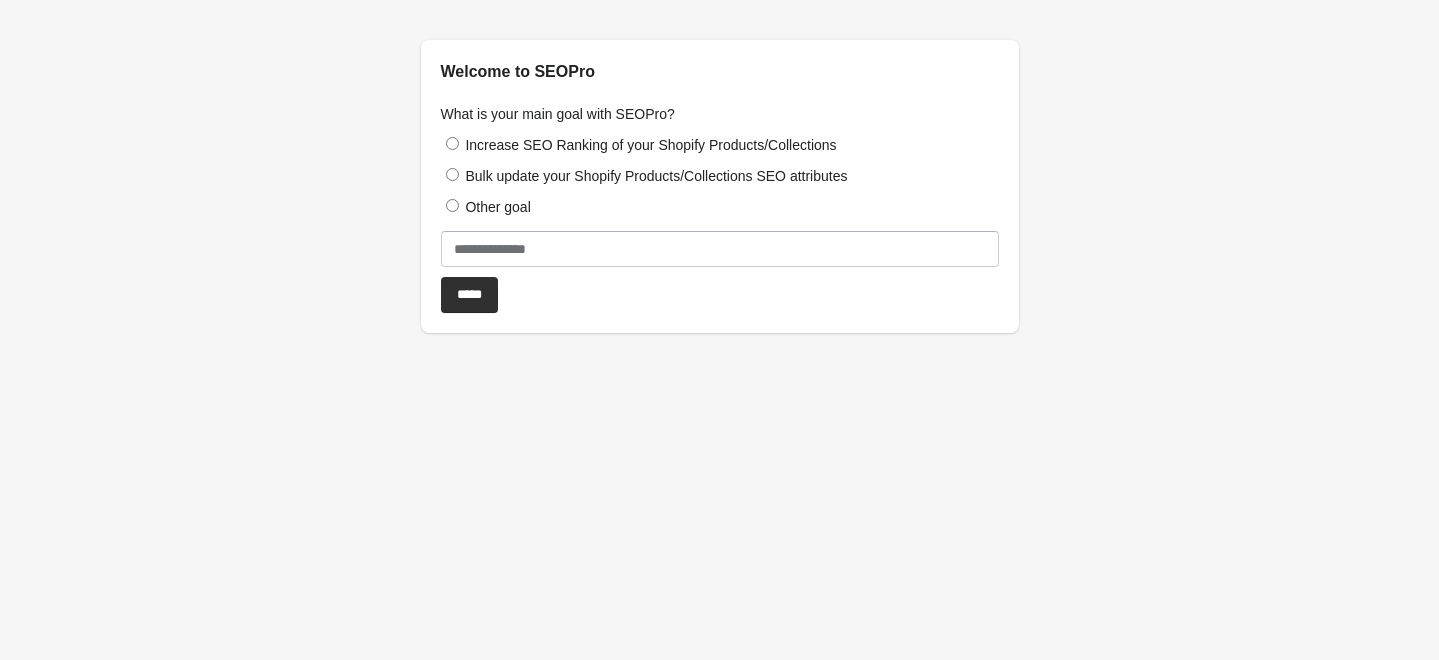 scroll, scrollTop: 0, scrollLeft: 0, axis: both 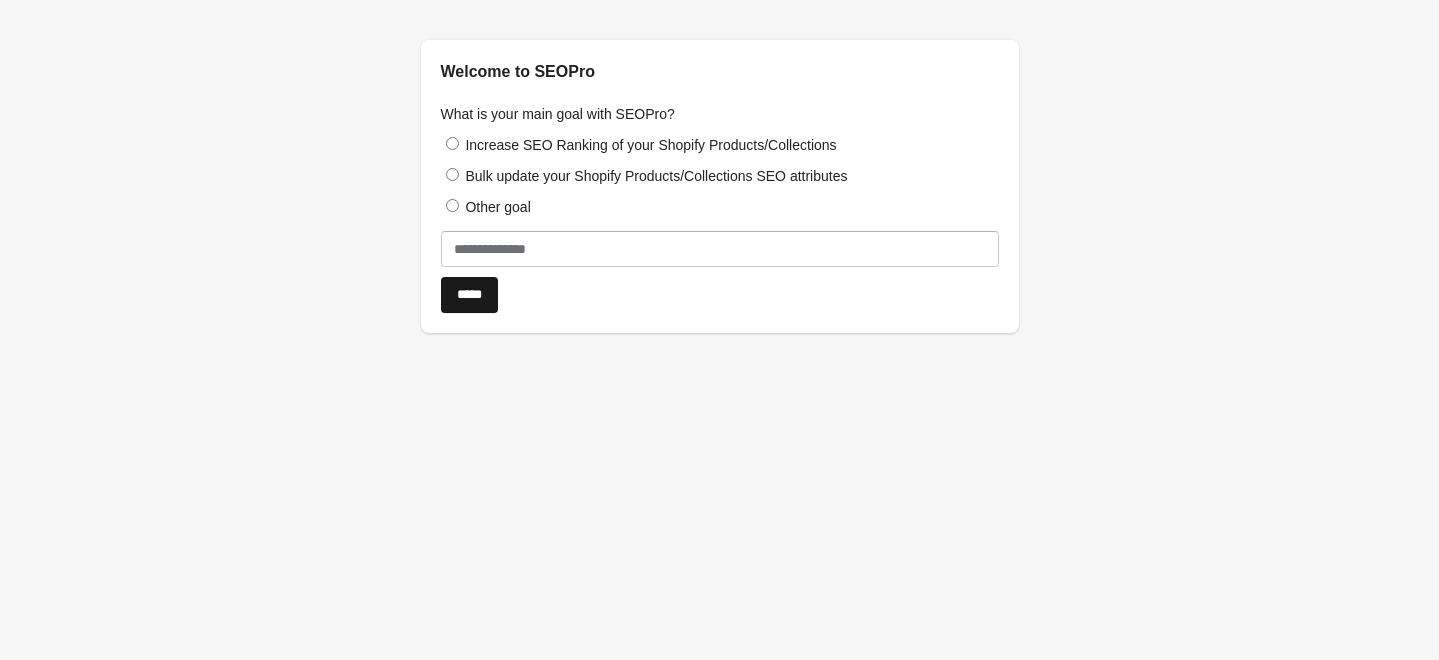 click on "*****" at bounding box center [469, 295] 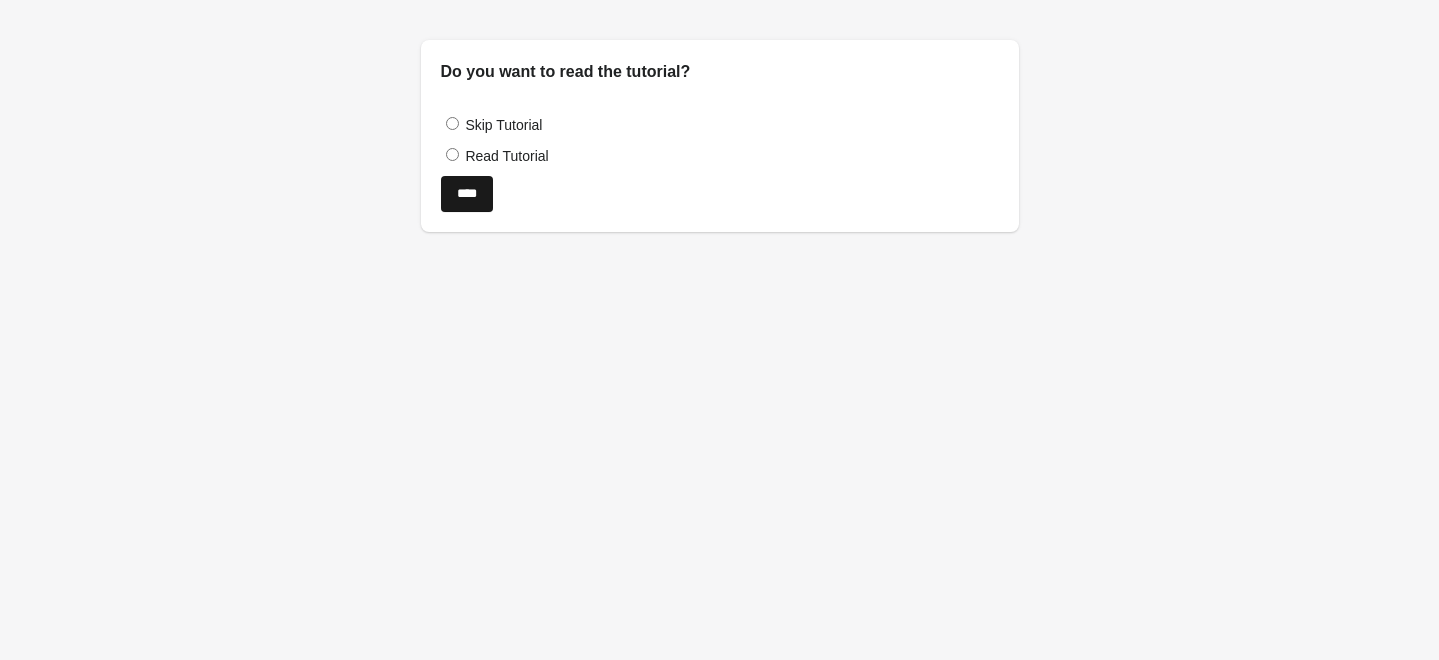 click on "****" at bounding box center [467, 194] 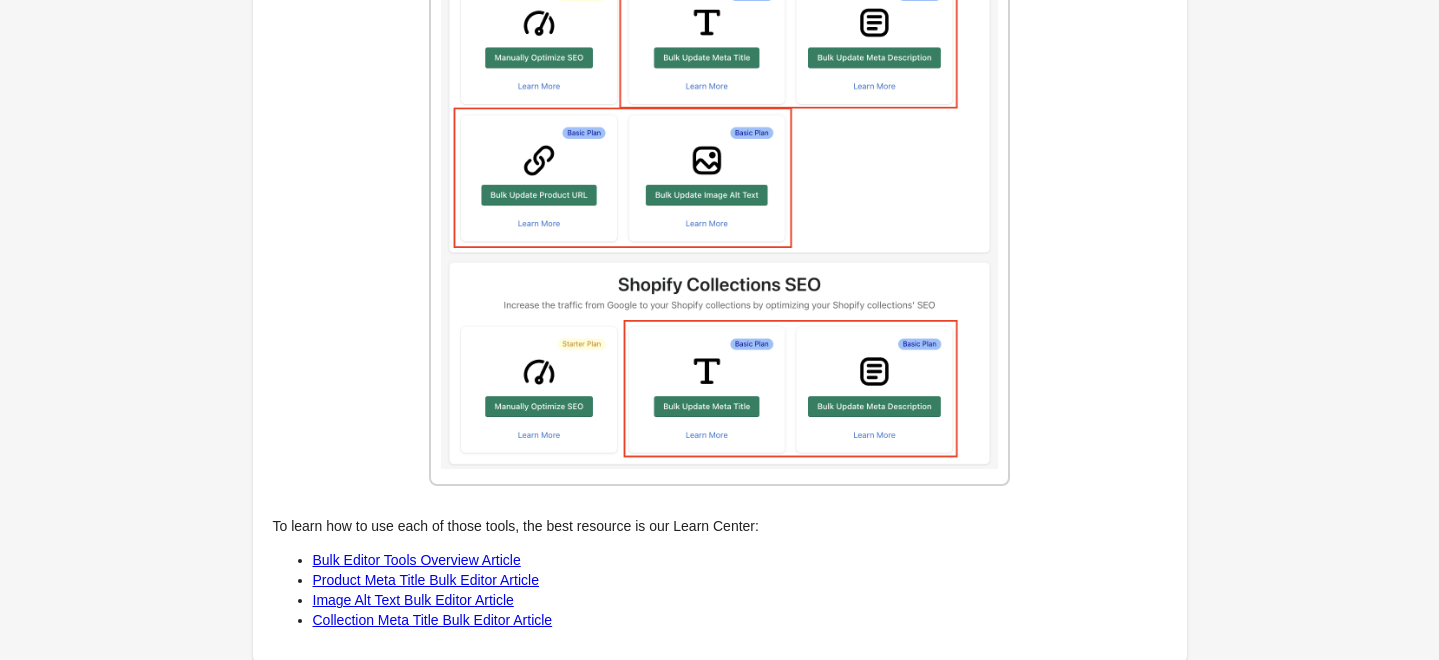 scroll, scrollTop: 2522, scrollLeft: 0, axis: vertical 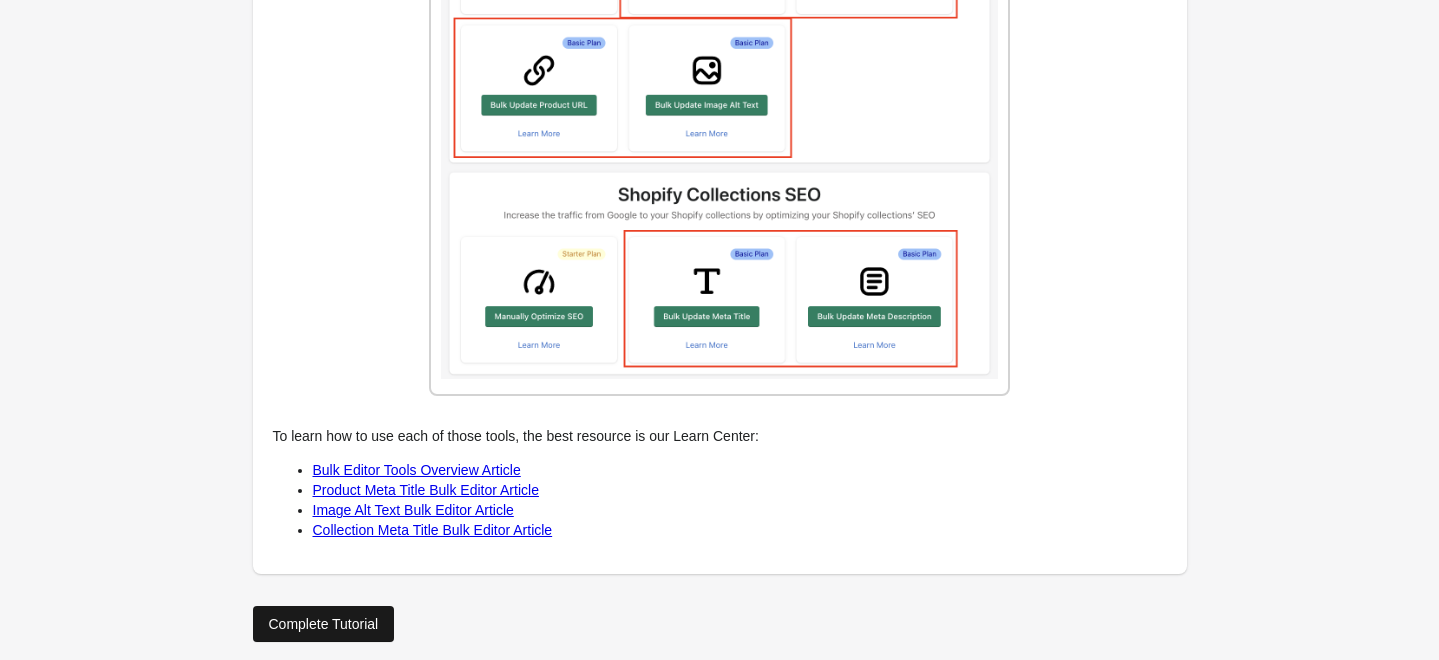 click on "Complete Tutorial" at bounding box center [324, 624] 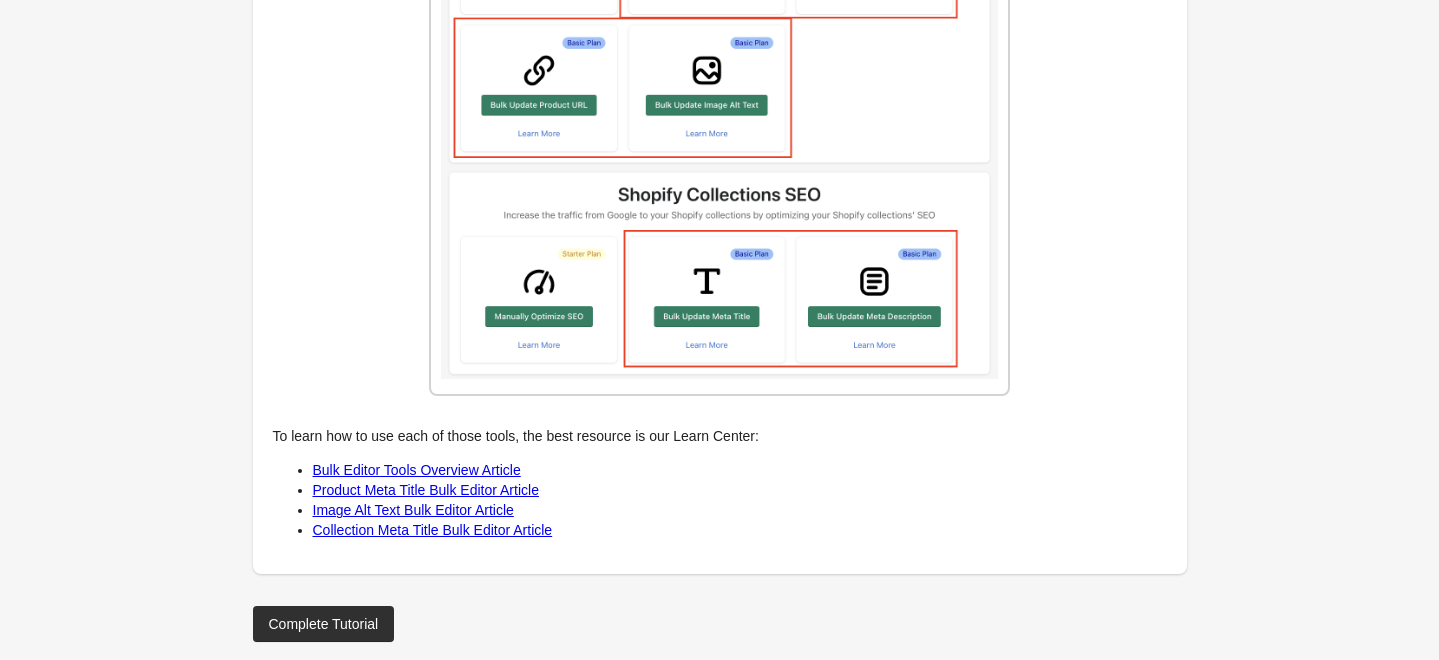 scroll, scrollTop: 0, scrollLeft: 0, axis: both 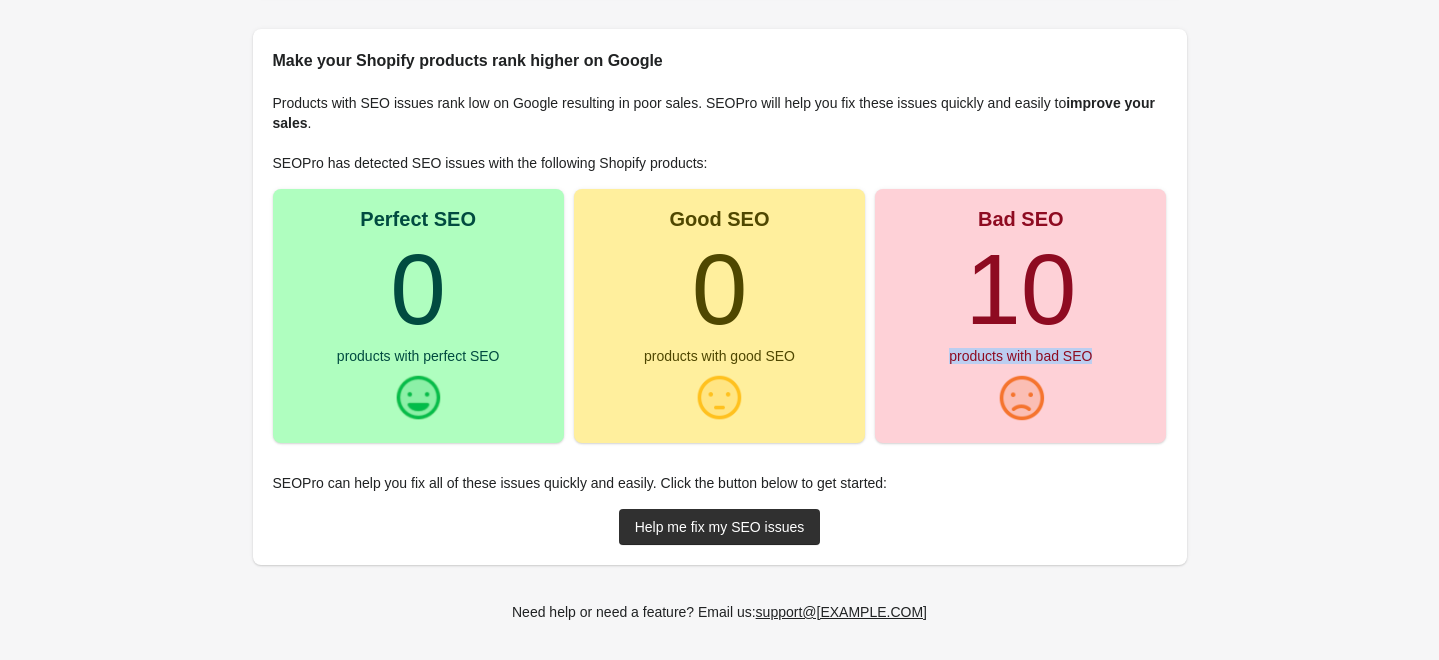 drag, startPoint x: 1436, startPoint y: 292, endPoint x: 1427, endPoint y: 198, distance: 94.42987 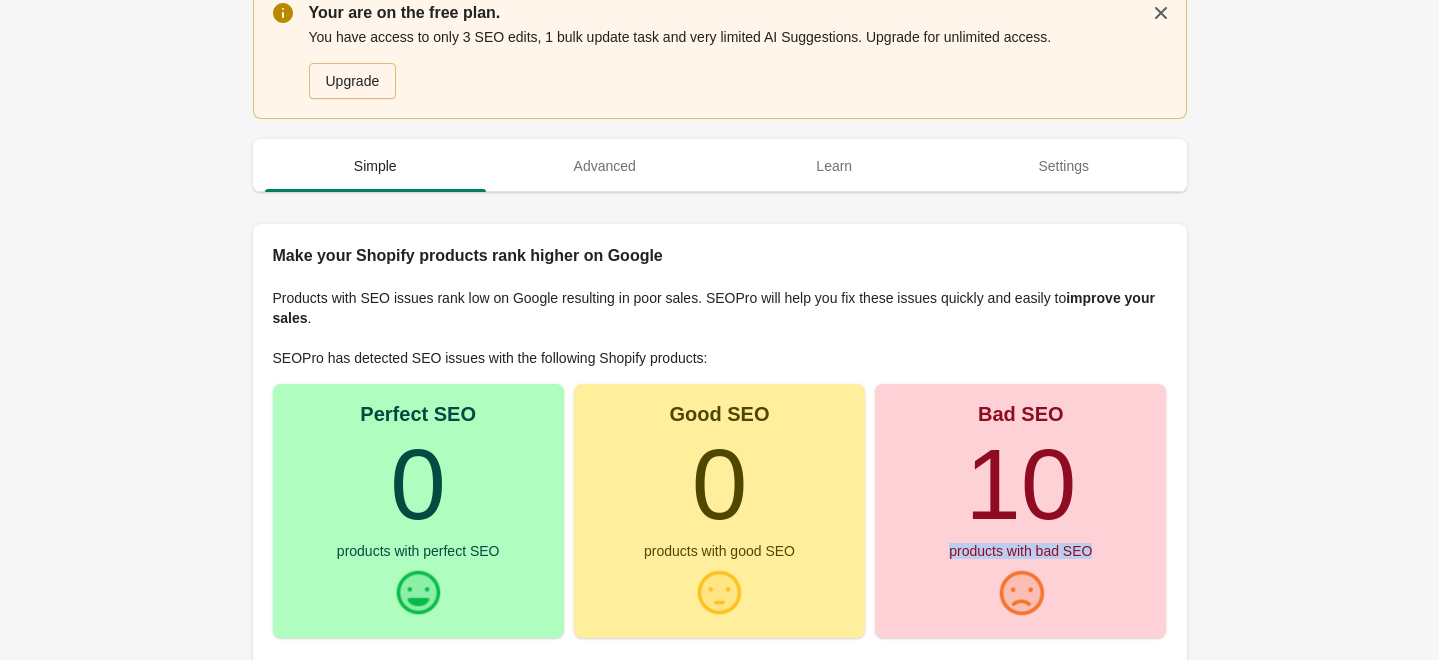 scroll, scrollTop: 0, scrollLeft: 0, axis: both 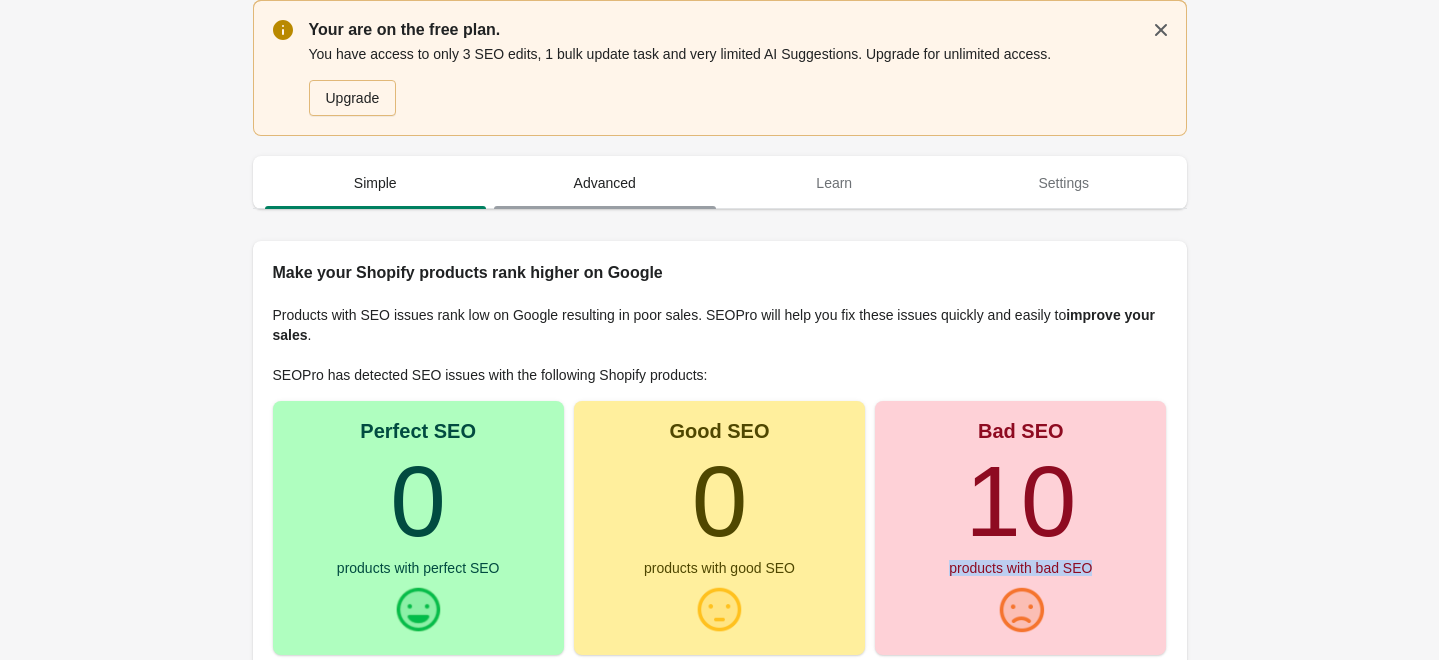 click on "Advanced" at bounding box center (605, 183) 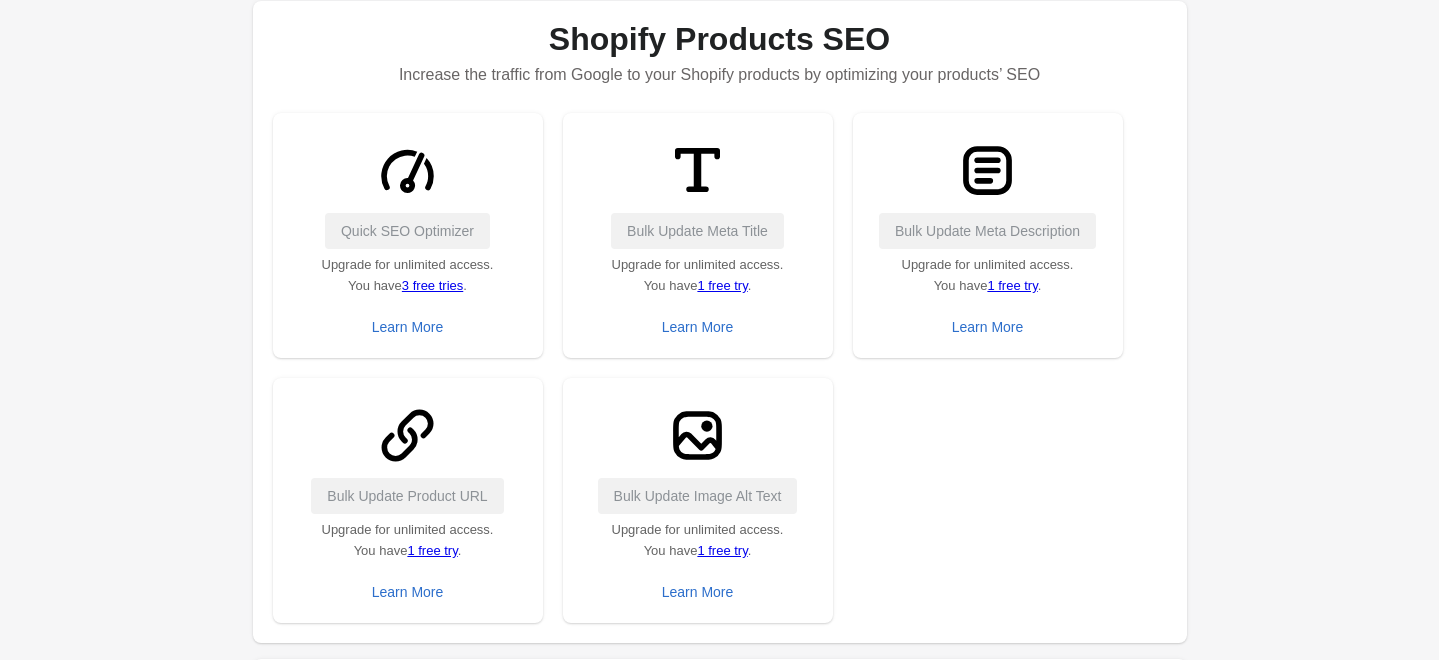 scroll, scrollTop: 378, scrollLeft: 0, axis: vertical 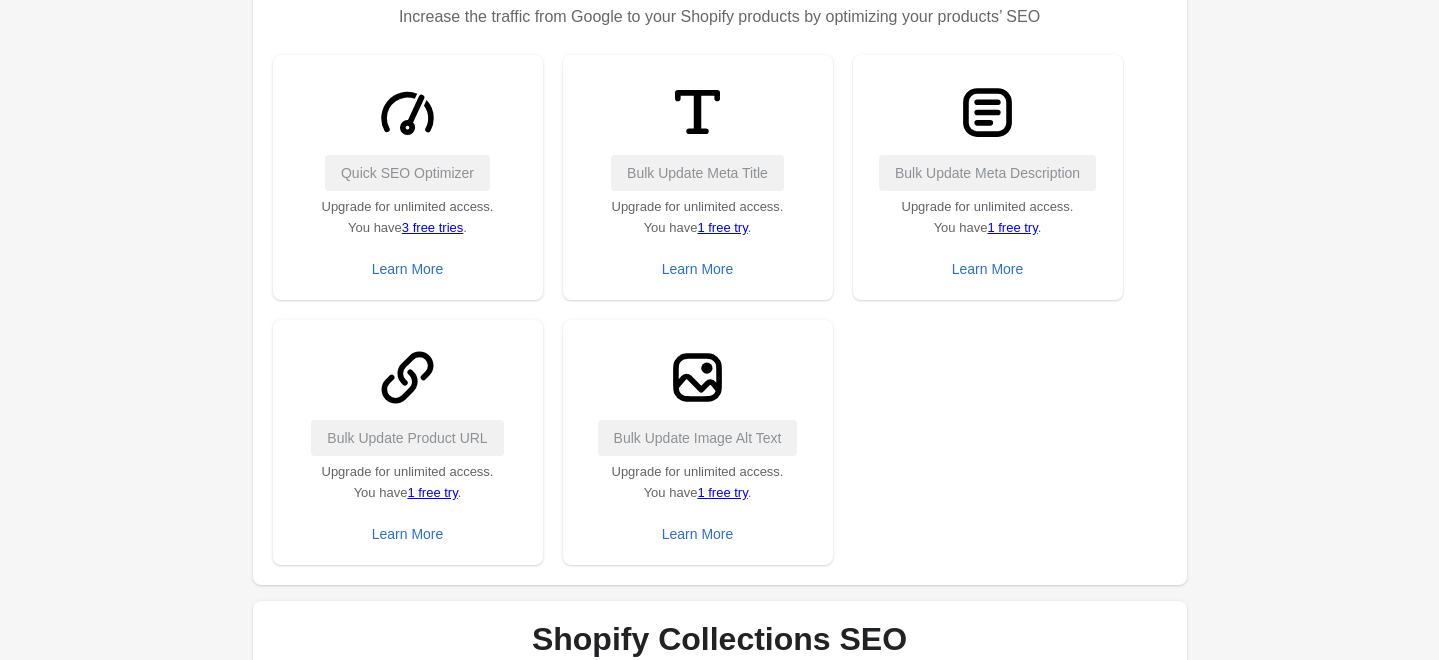 click on "3 free tries" at bounding box center (432, 227) 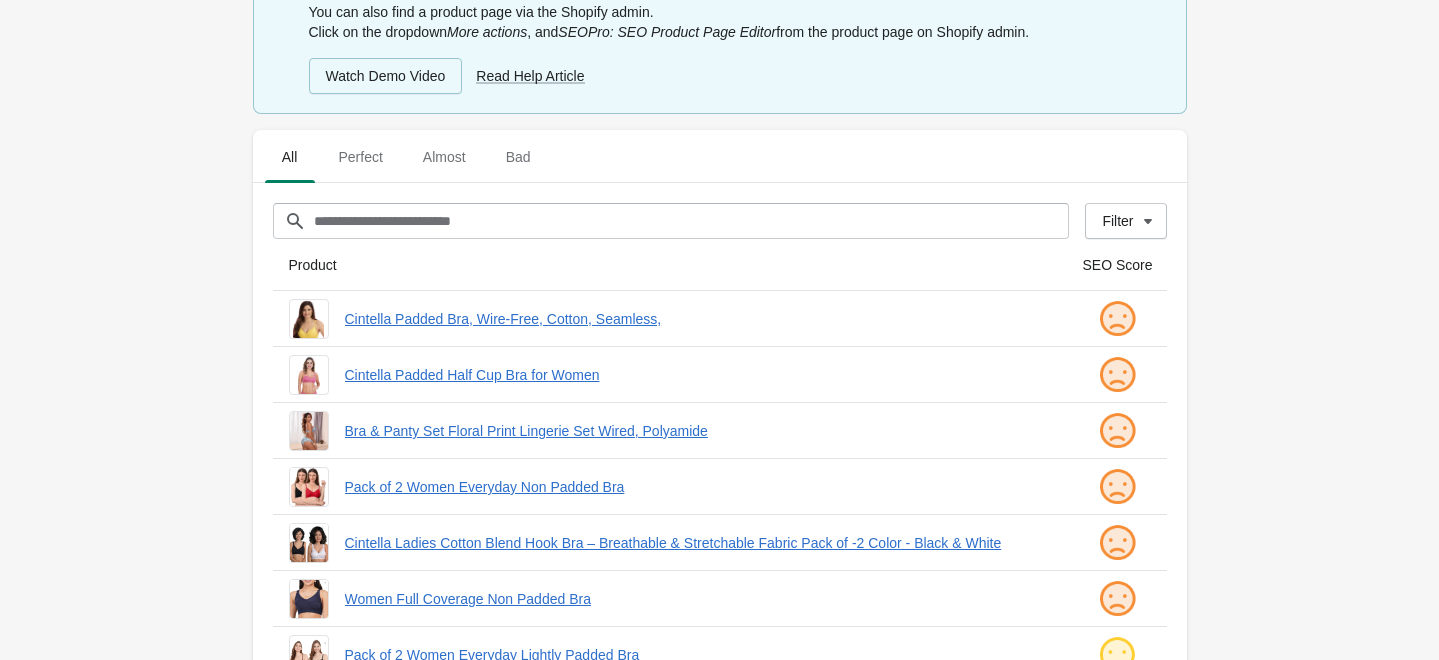 scroll, scrollTop: 0, scrollLeft: 0, axis: both 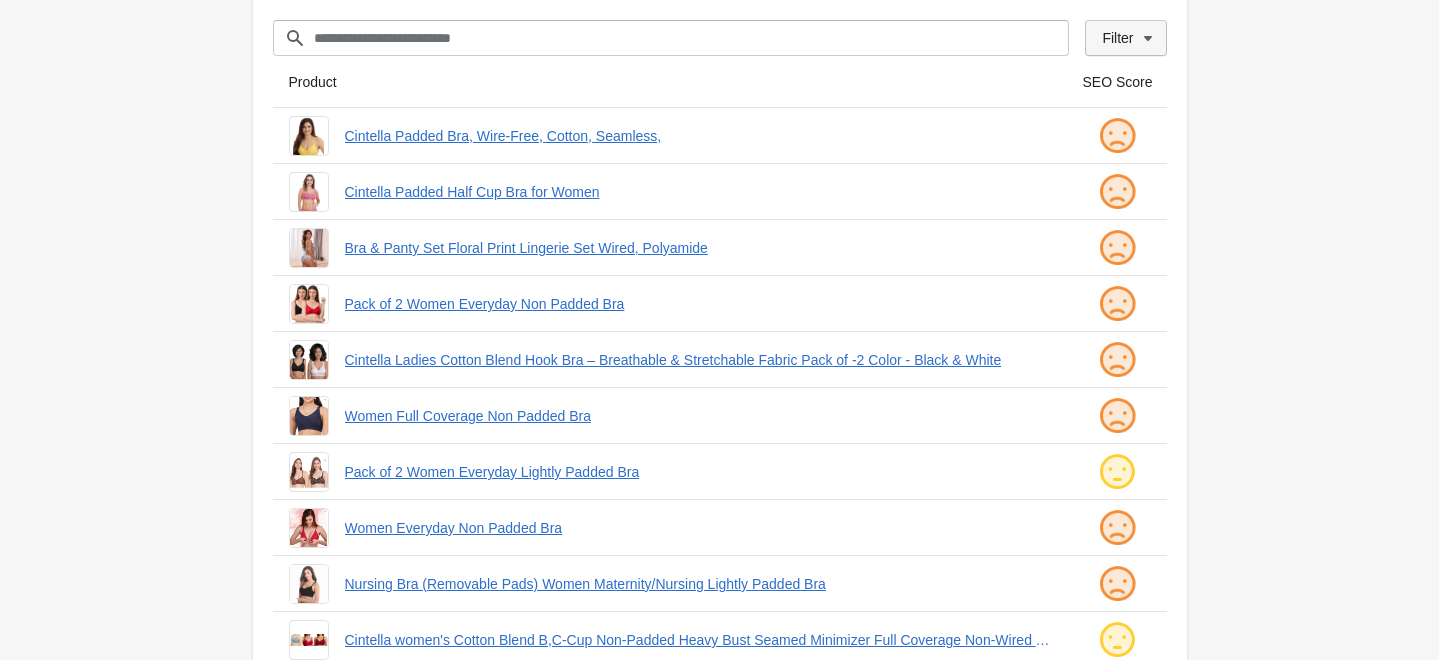 click 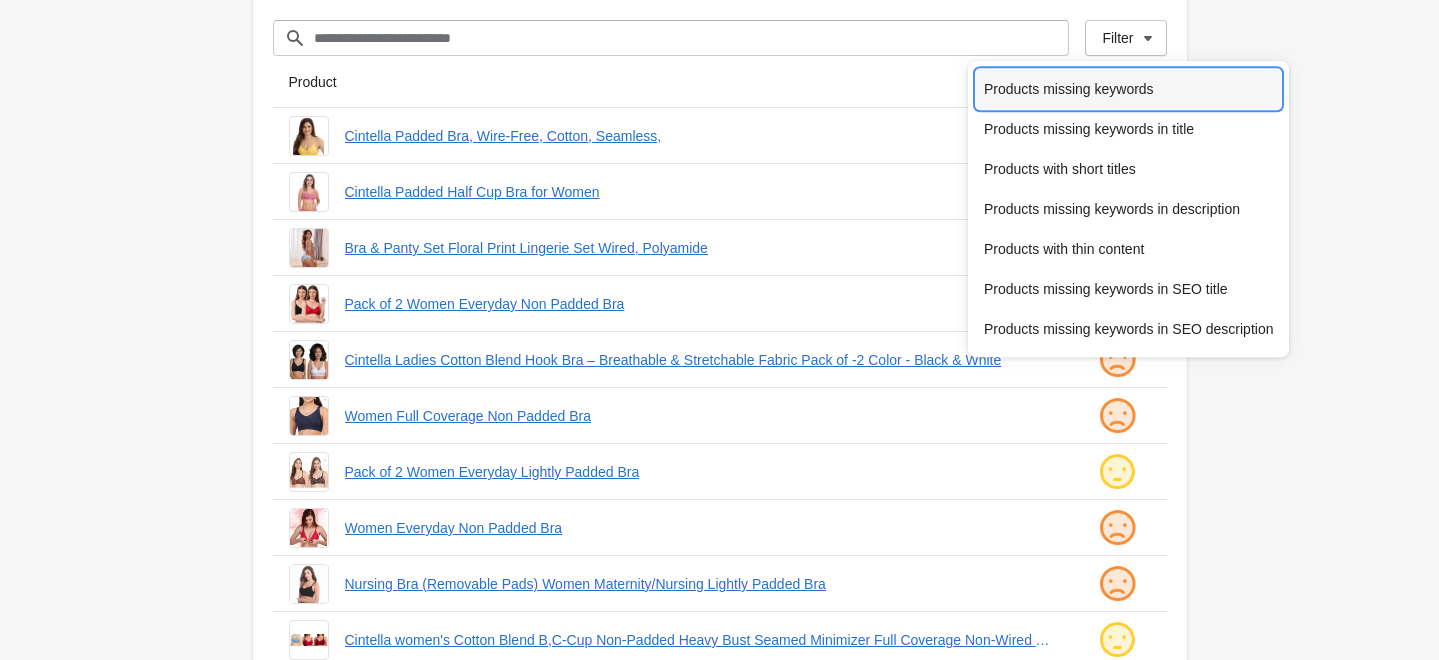 click on "Products missing keywords" at bounding box center (1128, 89) 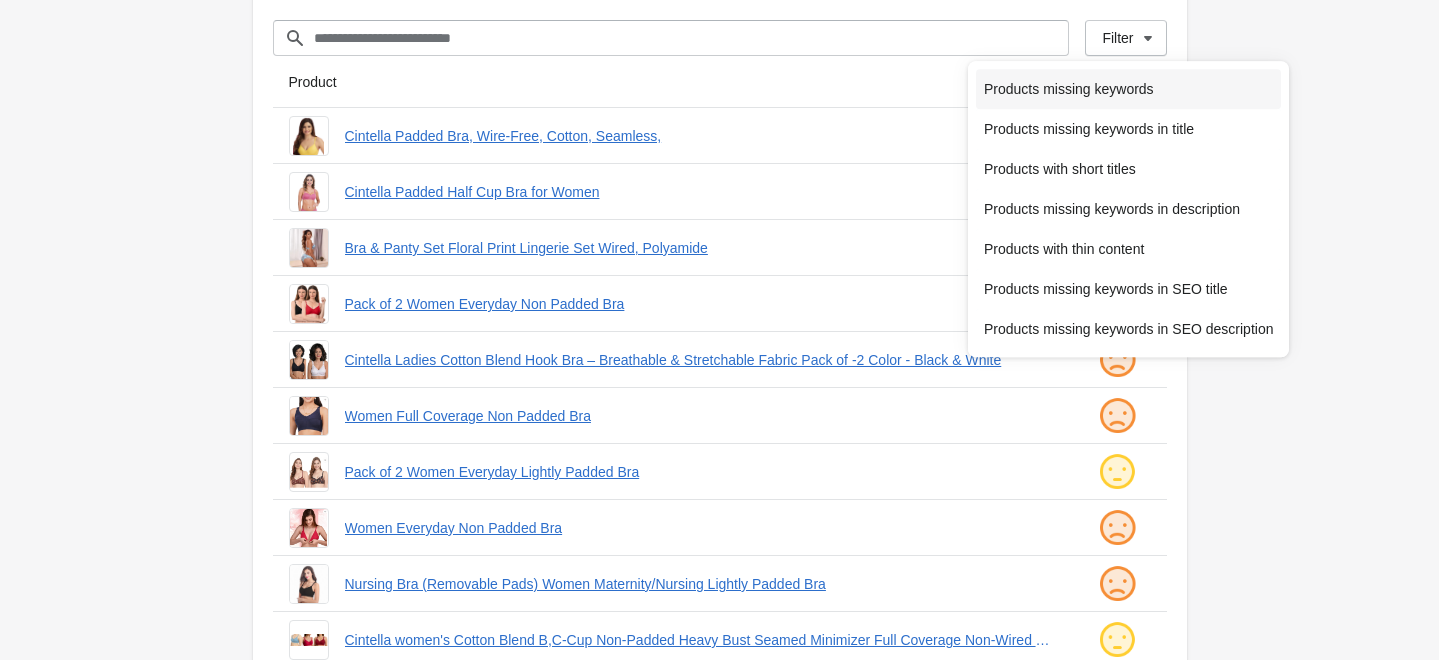 scroll, scrollTop: 0, scrollLeft: 0, axis: both 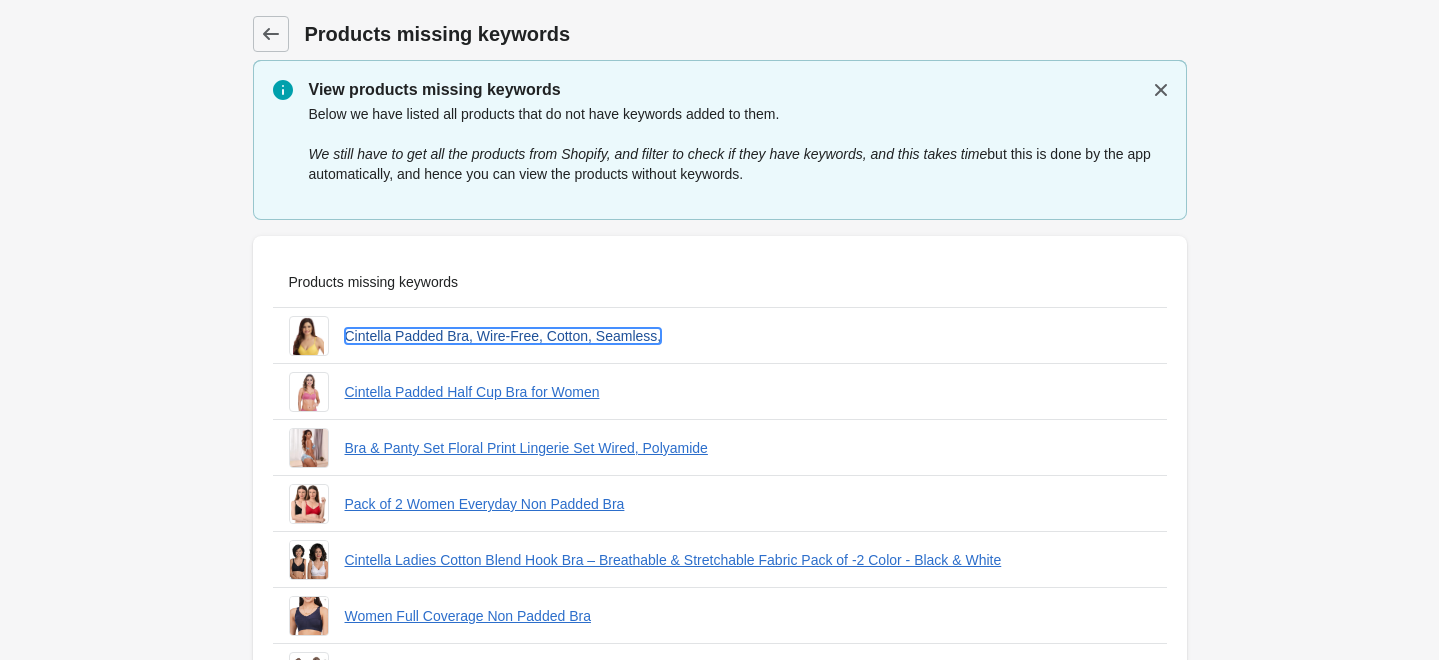 click on "[BRAND] Padded Bra, Wire-Free, Cotton, Seamless," at bounding box center [503, 336] 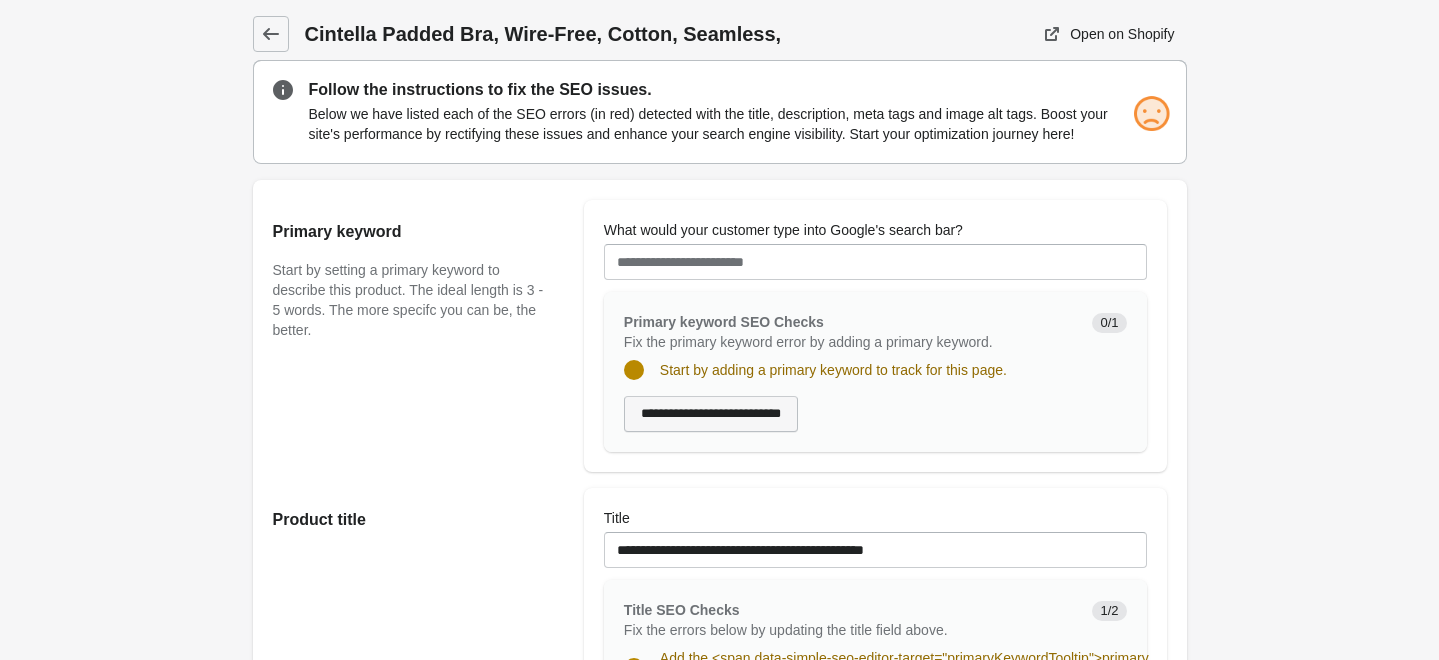 click on "**********" at bounding box center (711, 414) 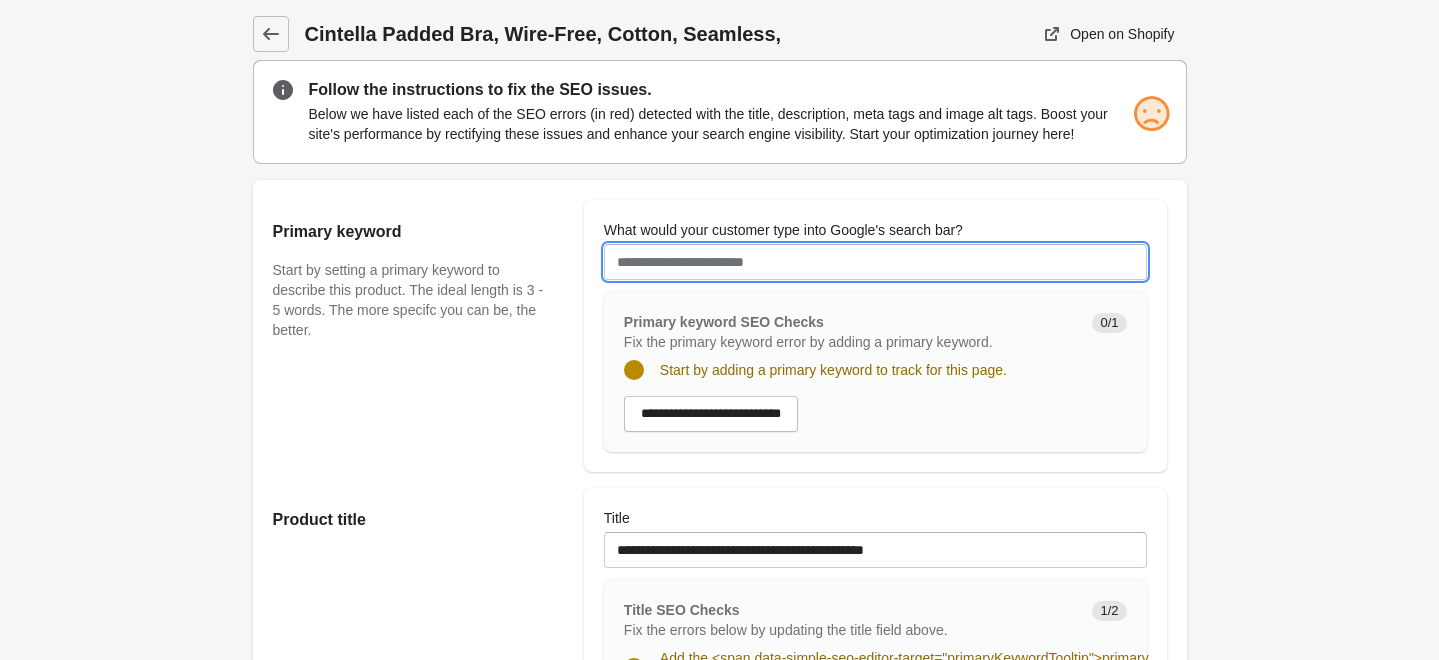 click on "What would your customer type into Google's search bar?" at bounding box center [875, 262] 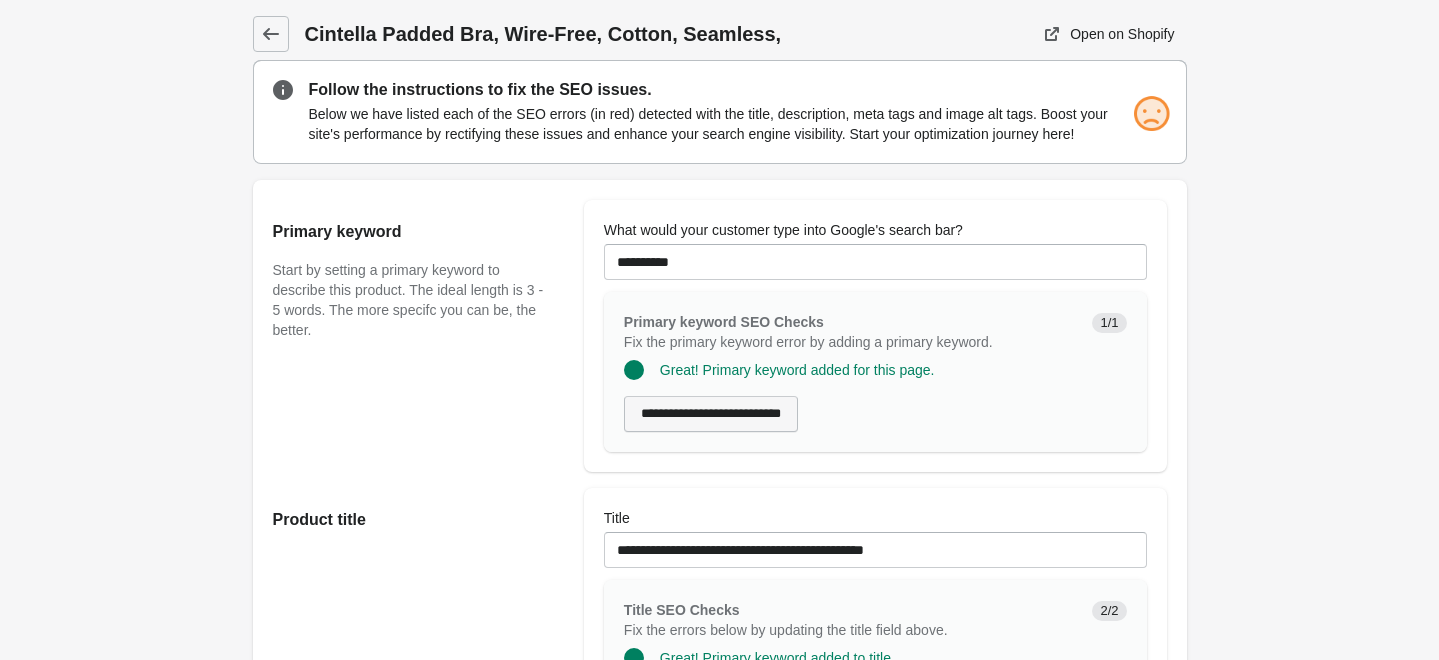 click on "**********" at bounding box center (711, 414) 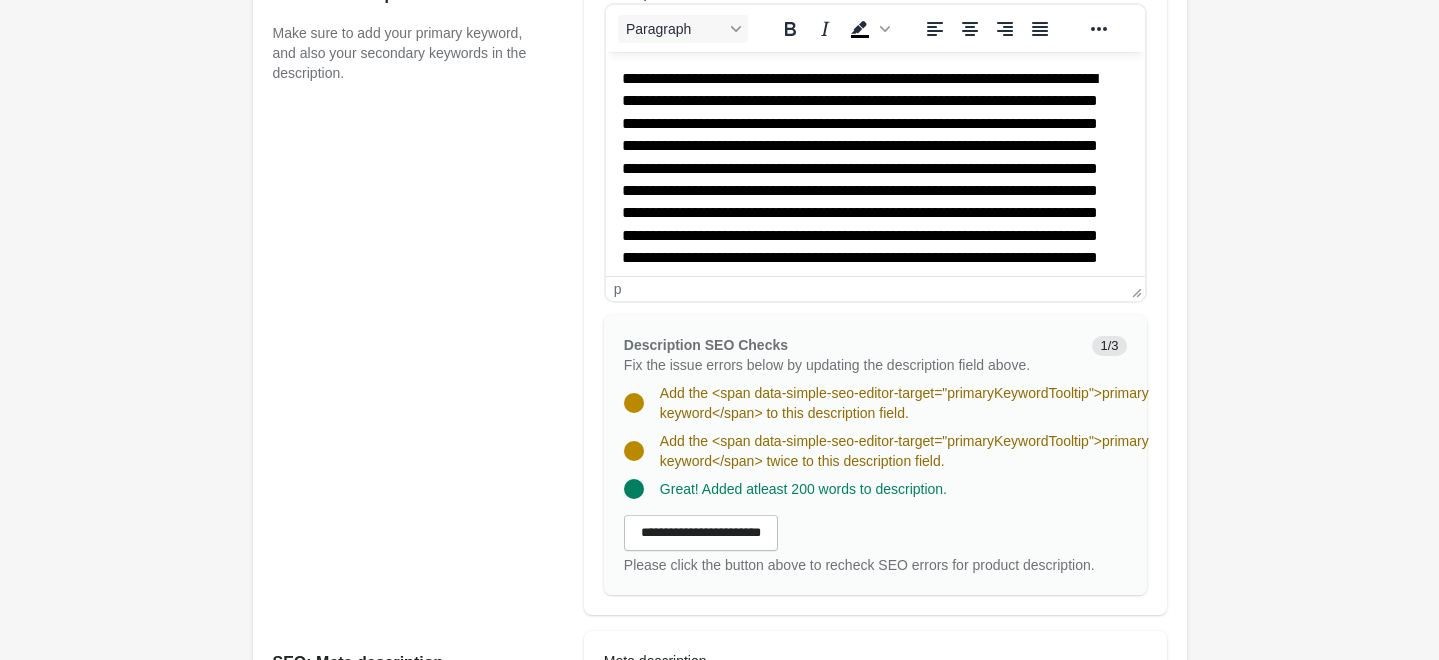 scroll, scrollTop: 848, scrollLeft: 0, axis: vertical 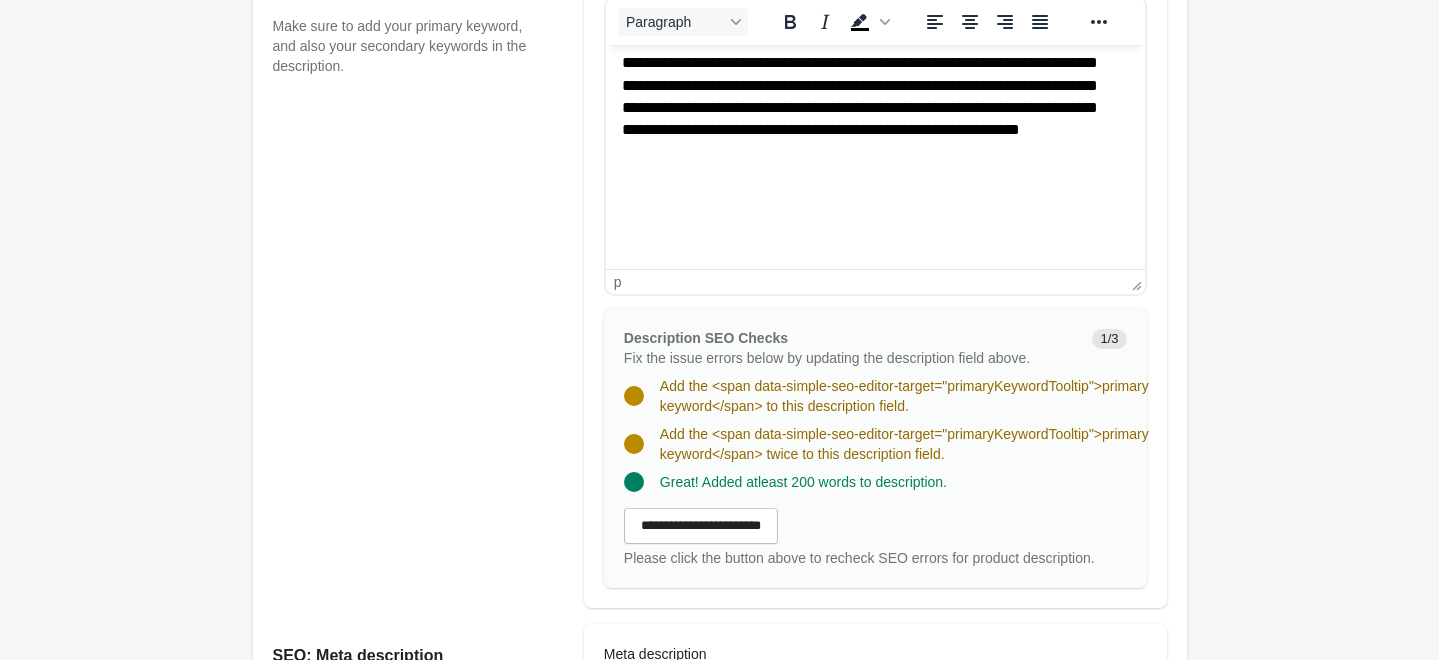 drag, startPoint x: 1132, startPoint y: 102, endPoint x: 1756, endPoint y: 309, distance: 657.43823 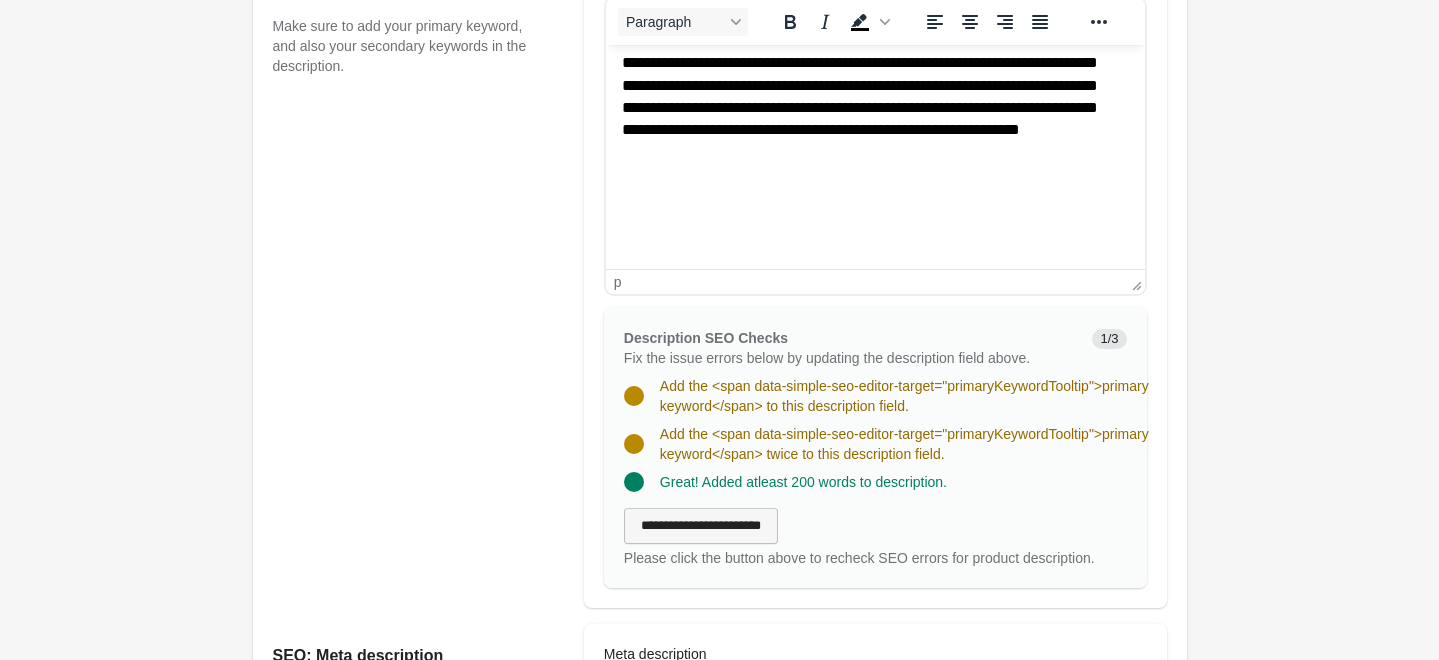click on "**********" at bounding box center [701, 526] 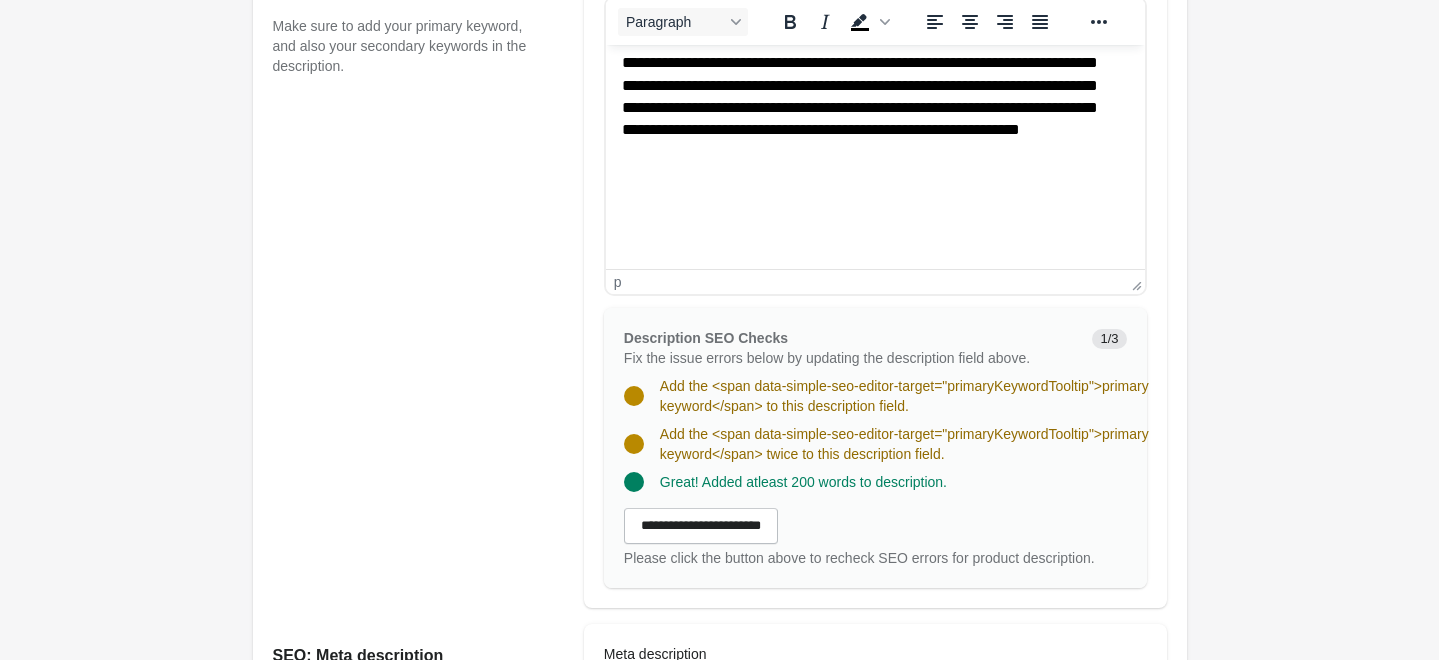 click on "Add the <span data-simple-seo-editor-target="primaryKeywordTooltip">primary keyword</span> to this description field." at bounding box center [904, 396] 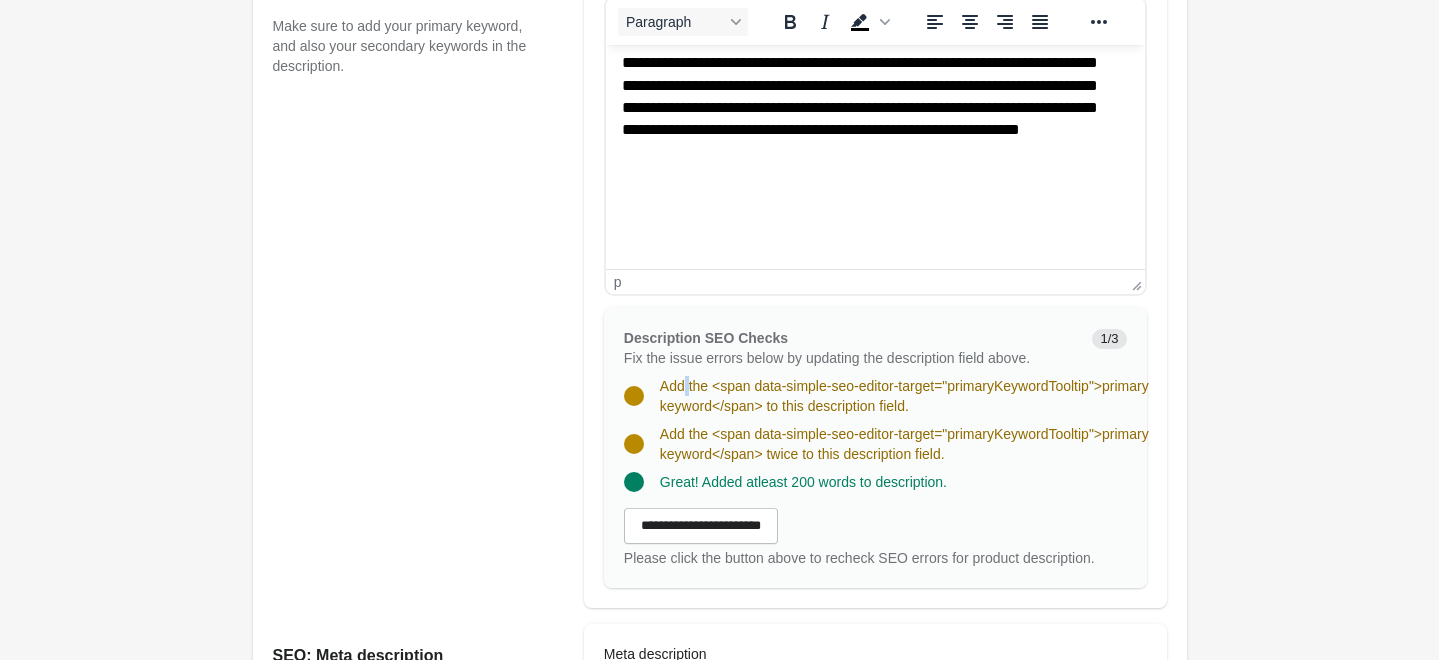 click on "Add the <span data-simple-seo-editor-target="primaryKeywordTooltip">primary keyword</span> to this description field." at bounding box center [904, 396] 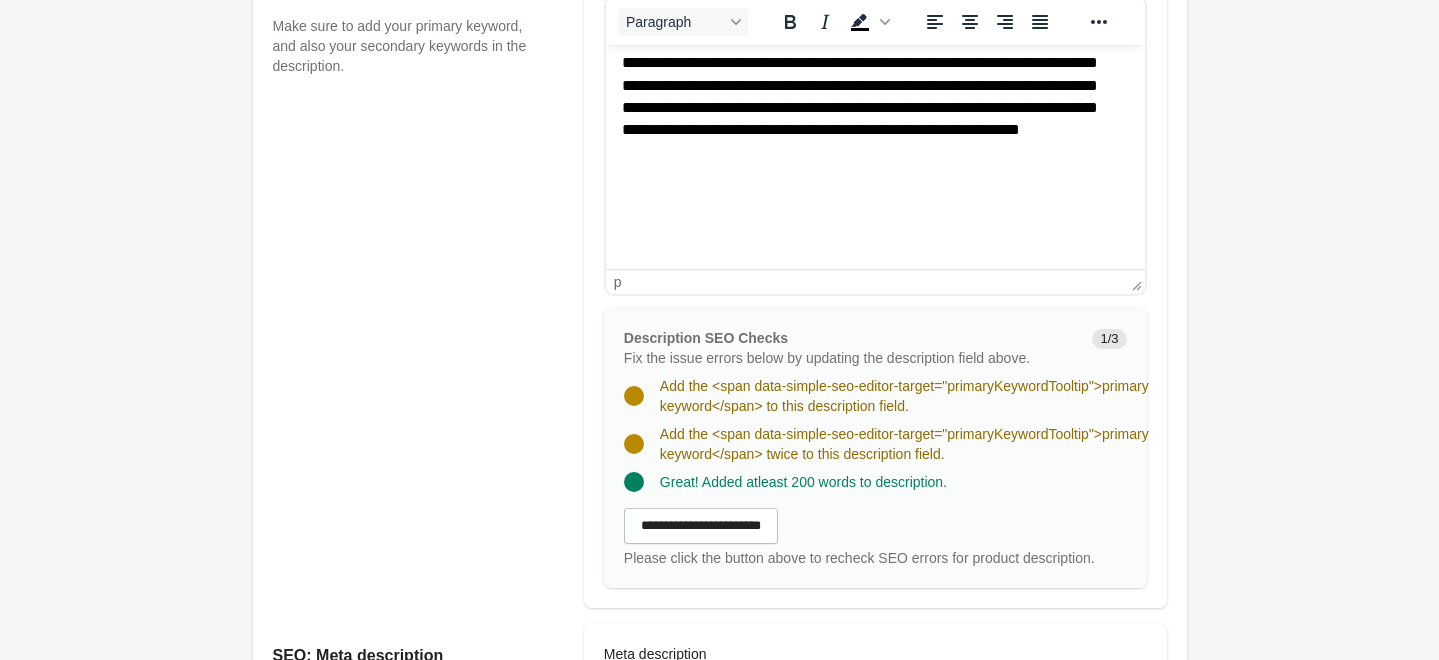 click on "Add the <span data-simple-seo-editor-target="primaryKeywordTooltip">primary keyword</span> to this description field." at bounding box center (904, 396) 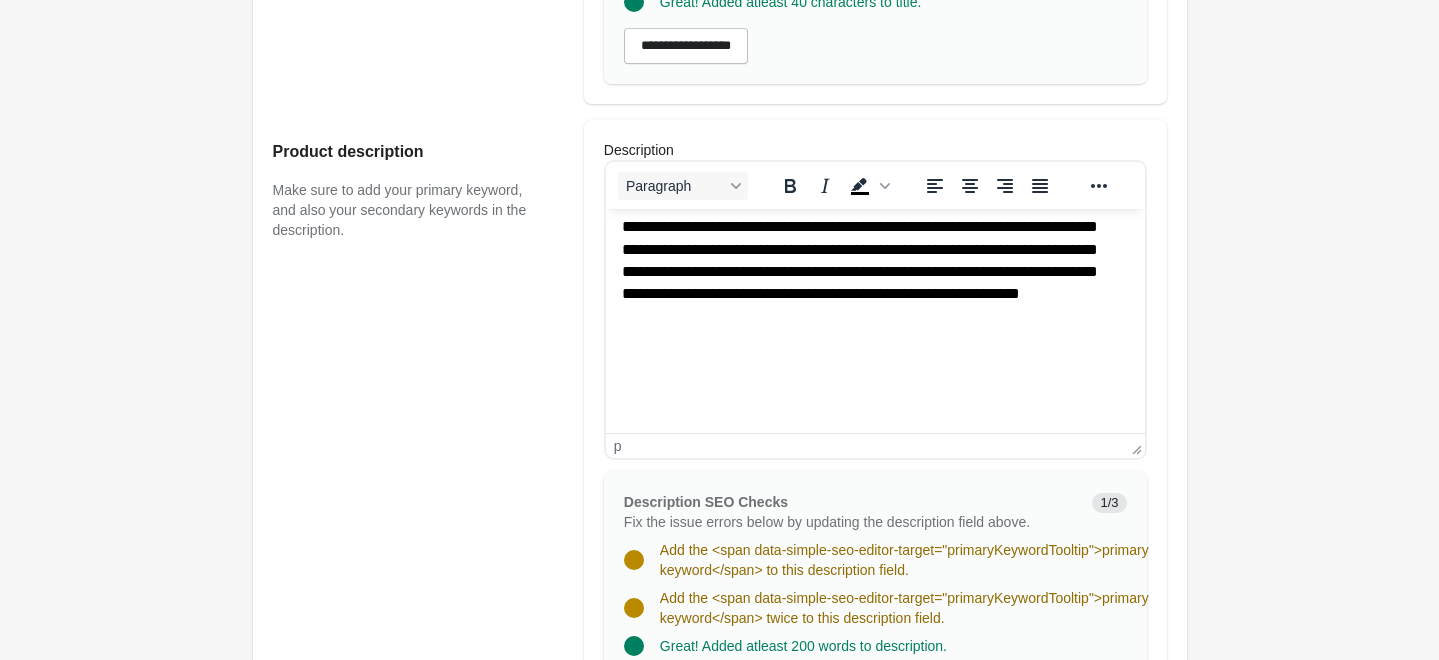 scroll, scrollTop: 691, scrollLeft: 0, axis: vertical 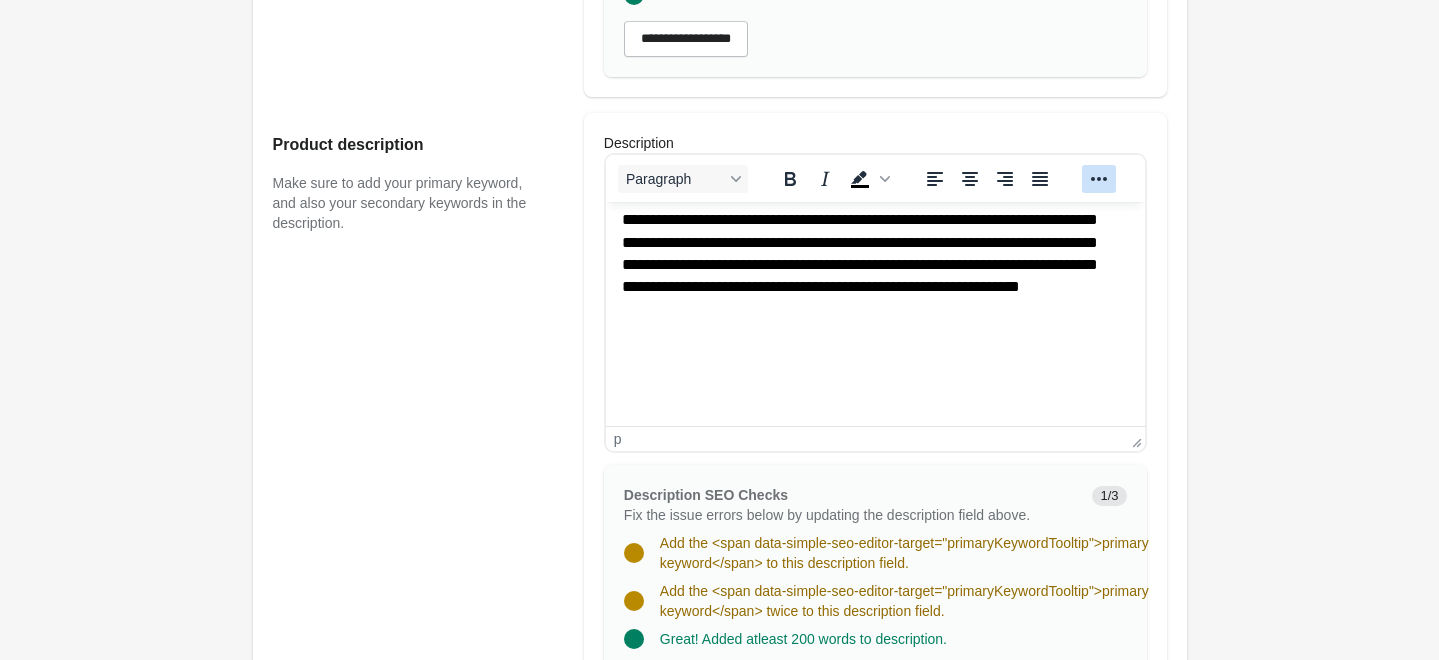 click 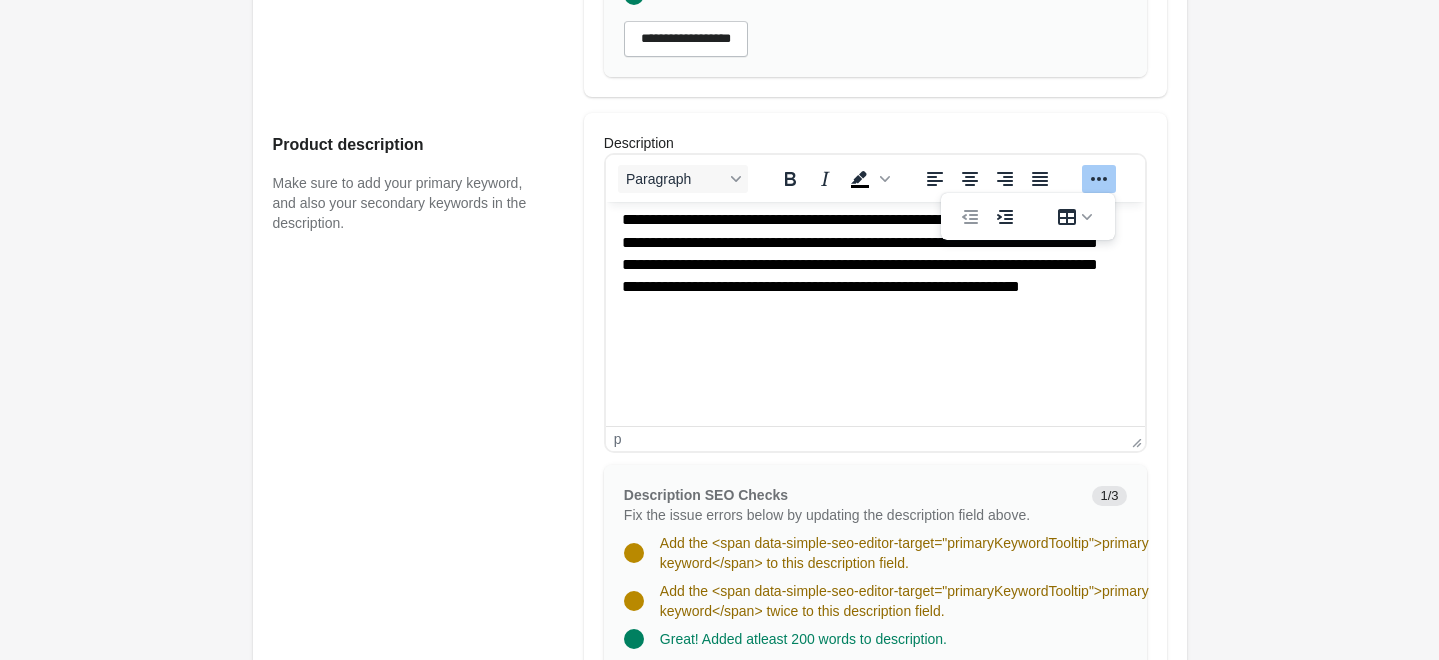click at bounding box center [866, 75] 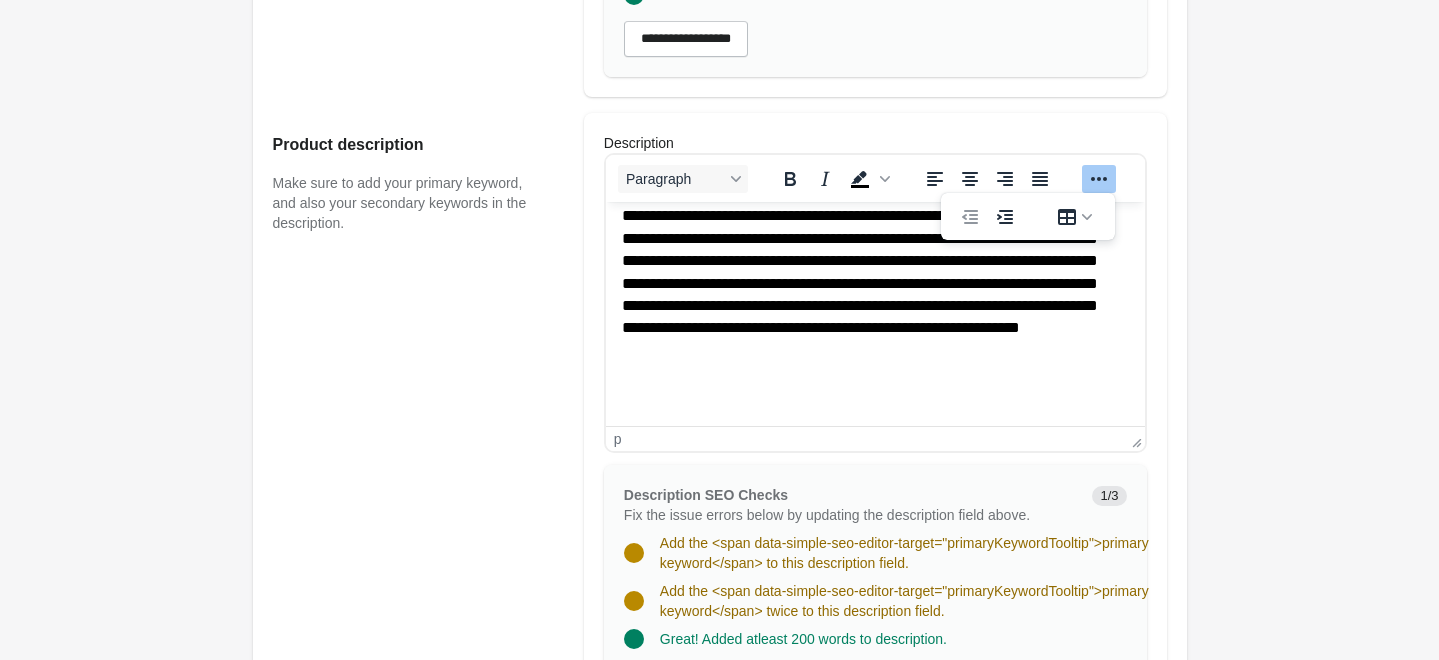 scroll, scrollTop: 479, scrollLeft: 0, axis: vertical 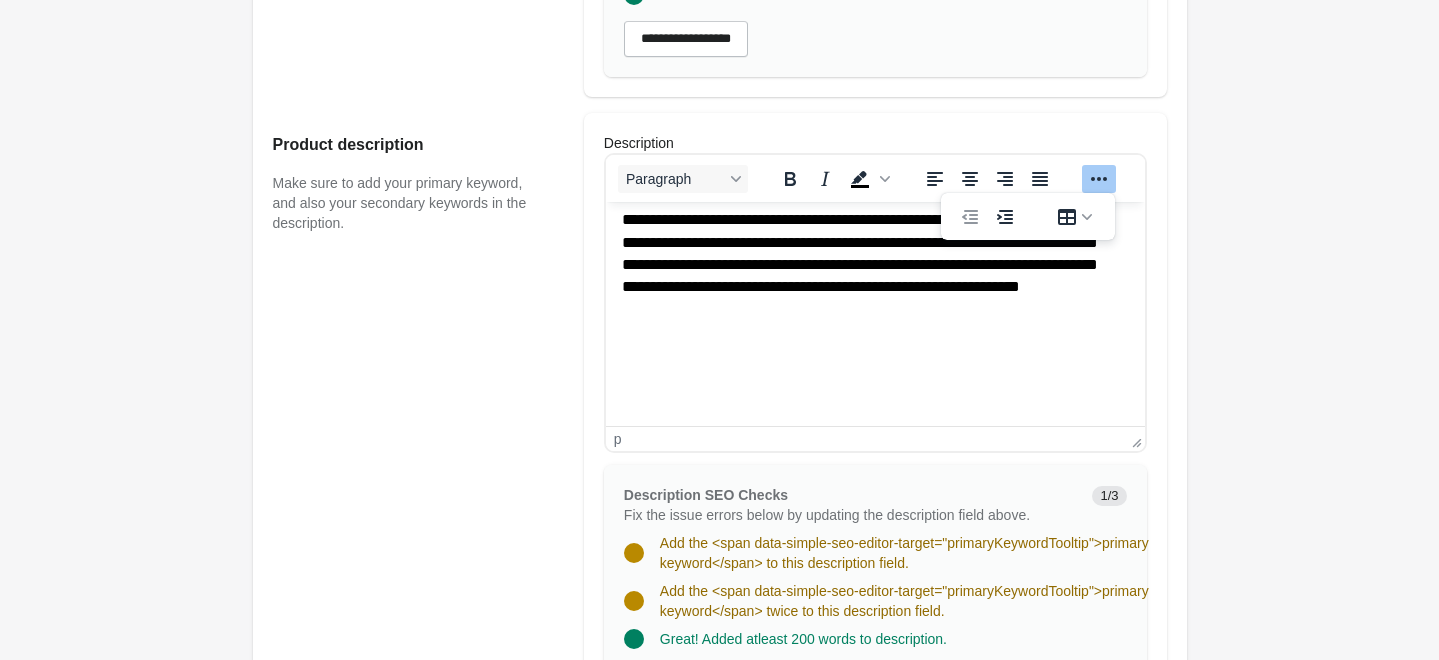 drag, startPoint x: 1134, startPoint y: 371, endPoint x: 1779, endPoint y: 624, distance: 692.84485 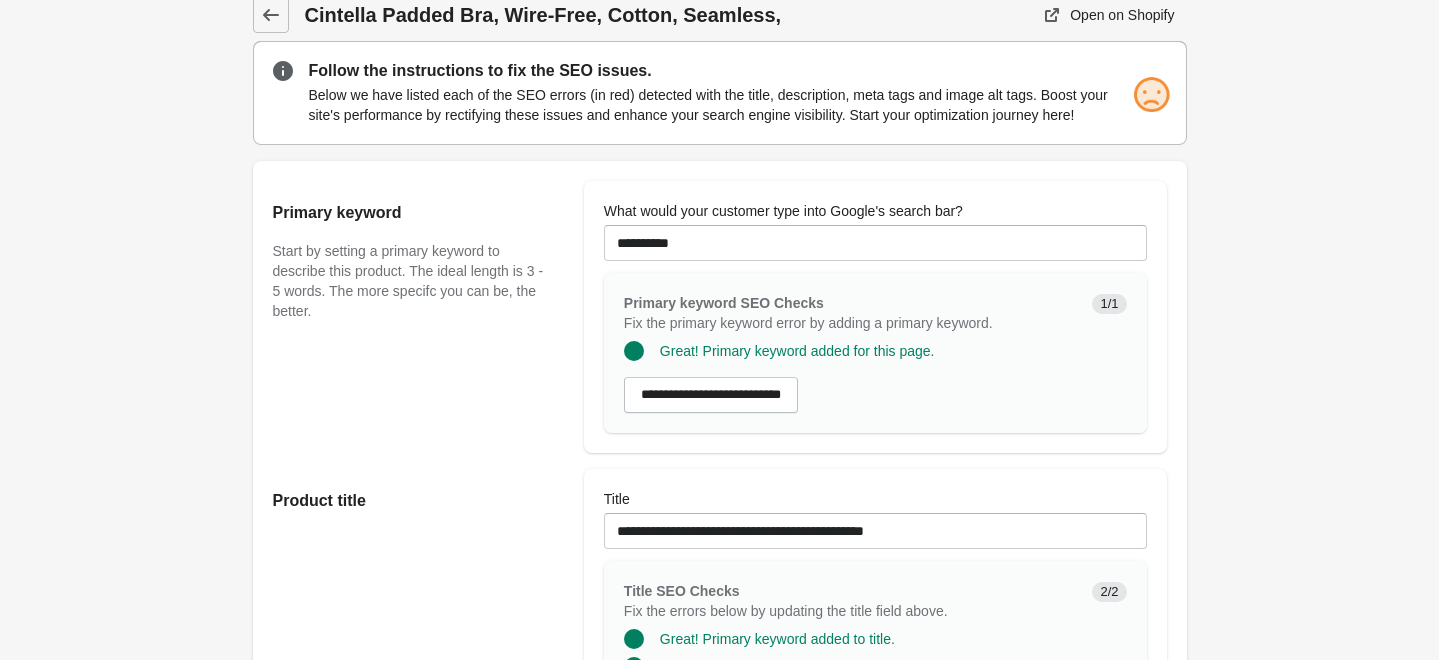 scroll, scrollTop: 0, scrollLeft: 0, axis: both 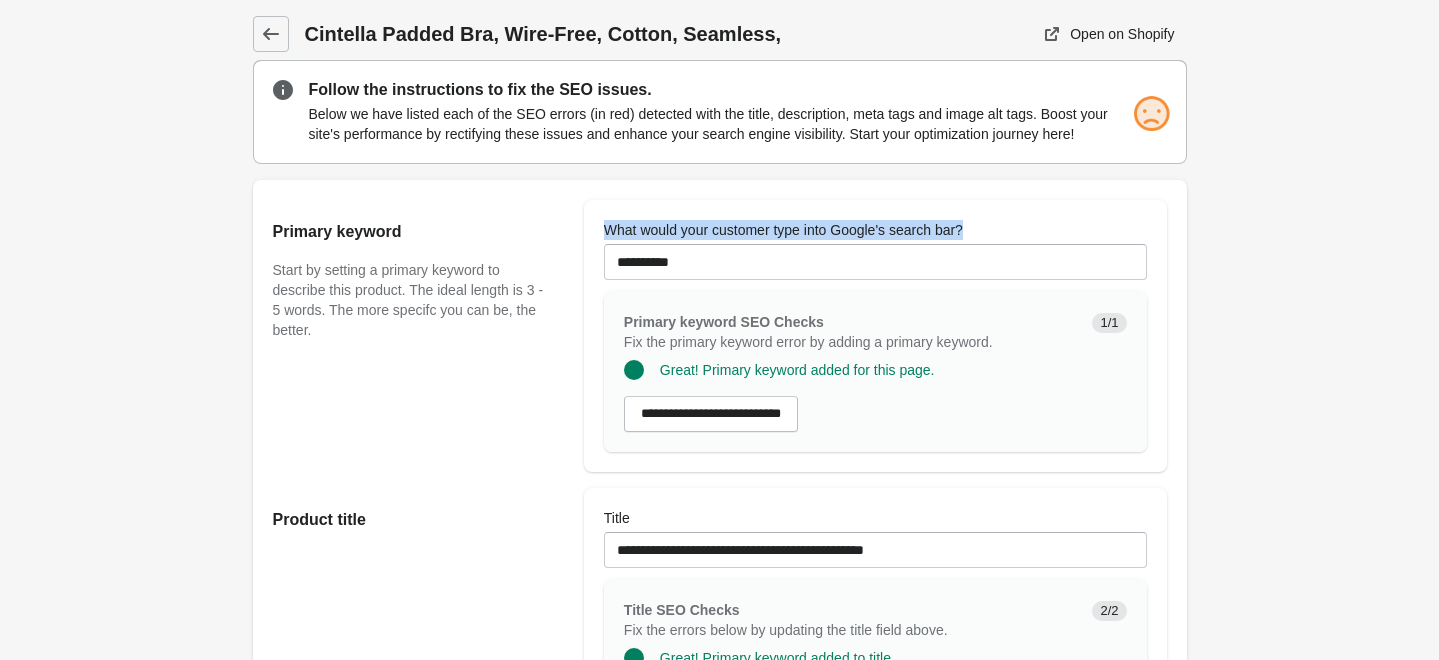 drag, startPoint x: 599, startPoint y: 229, endPoint x: 1010, endPoint y: 245, distance: 411.3113 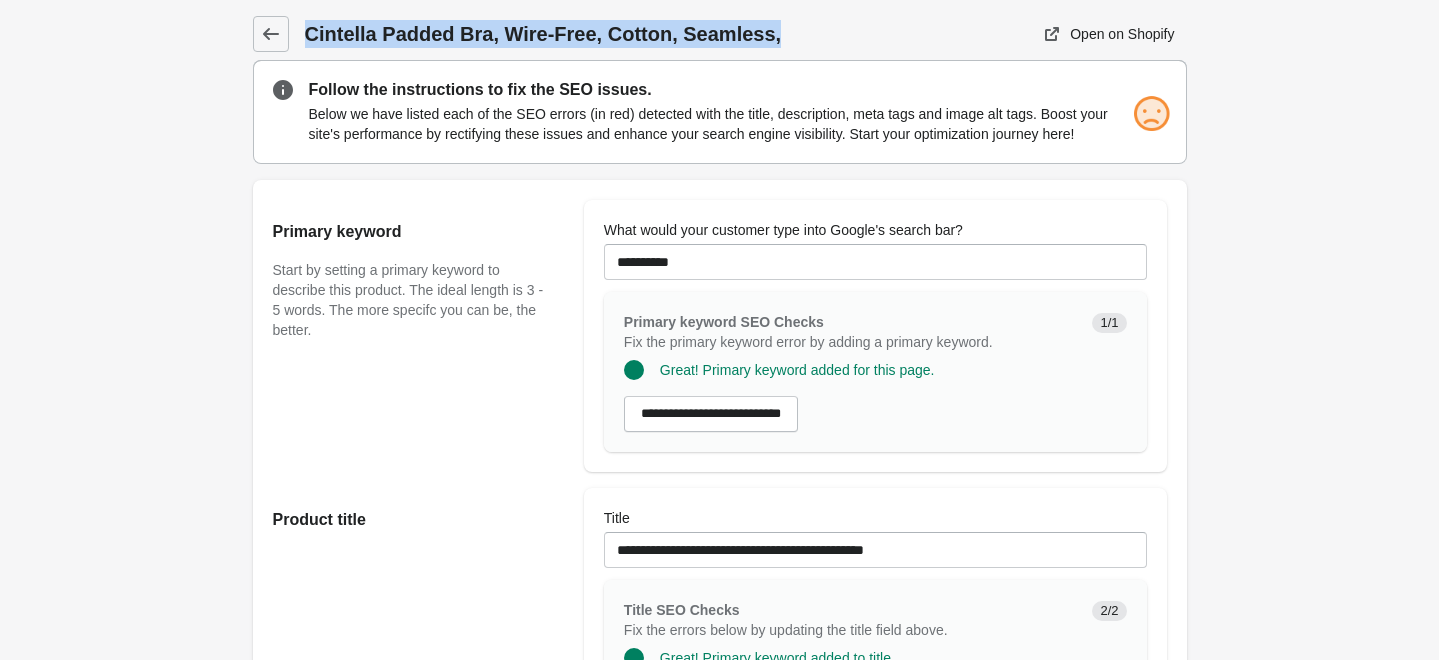 drag, startPoint x: 304, startPoint y: 32, endPoint x: 793, endPoint y: 29, distance: 489.00922 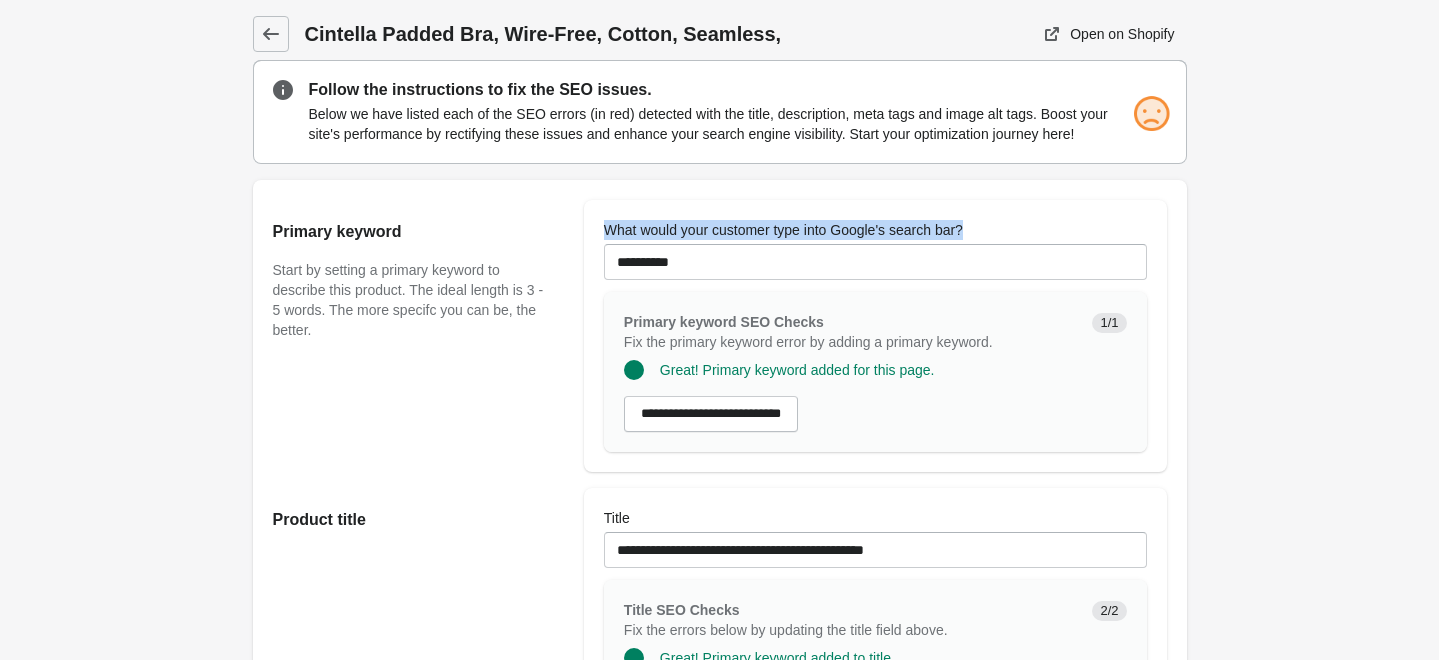 drag, startPoint x: 599, startPoint y: 230, endPoint x: 990, endPoint y: 218, distance: 391.1841 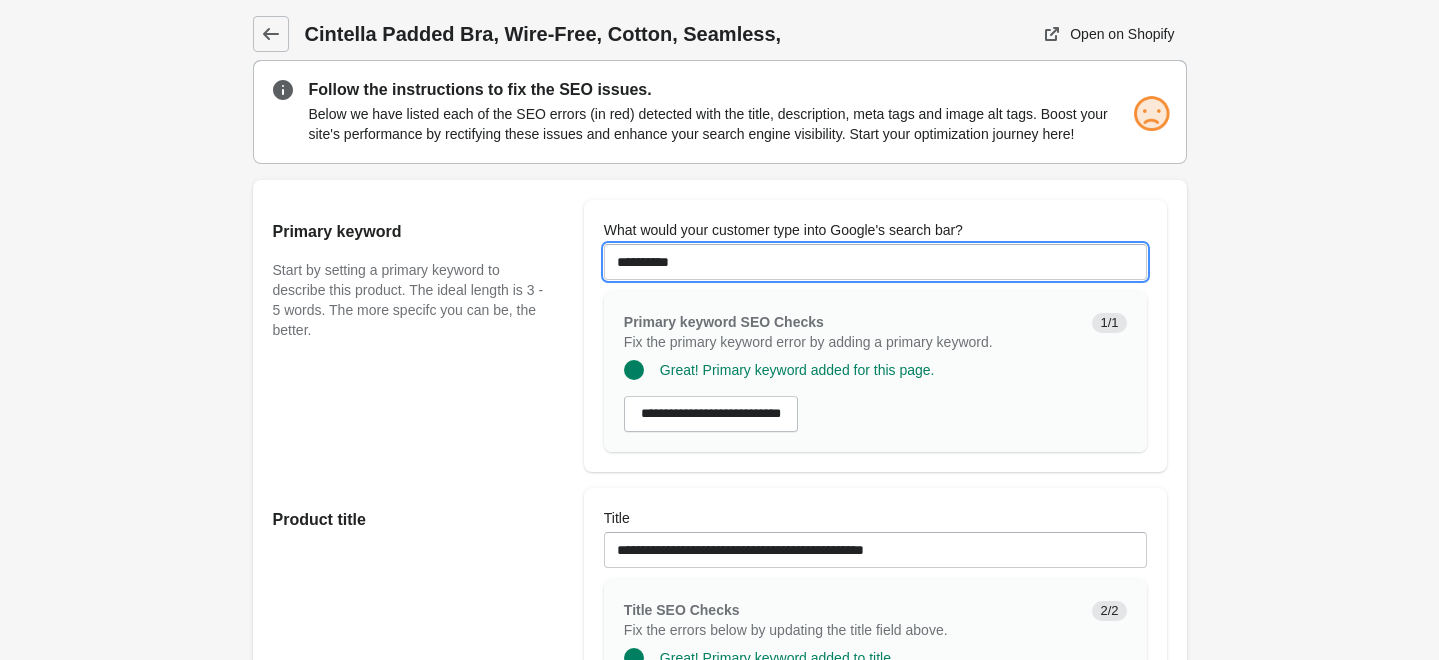 click on "**********" at bounding box center (875, 262) 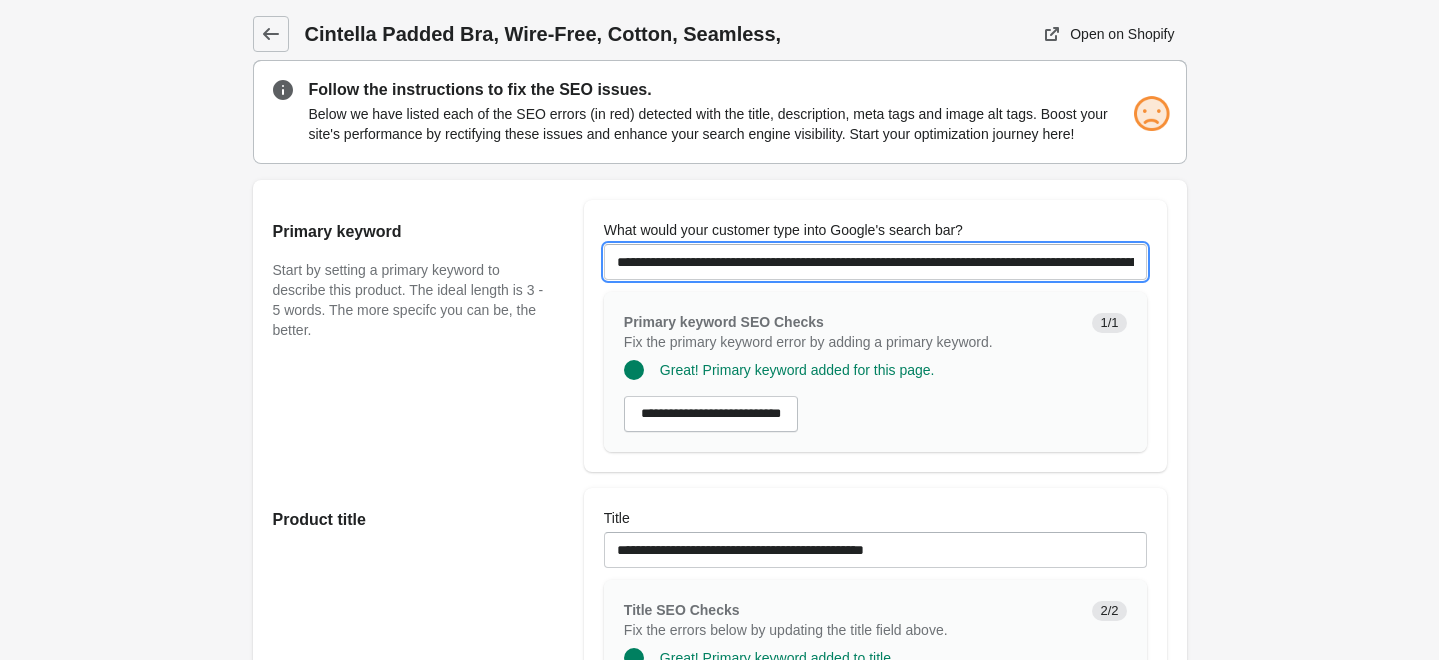 scroll, scrollTop: 0, scrollLeft: 2057, axis: horizontal 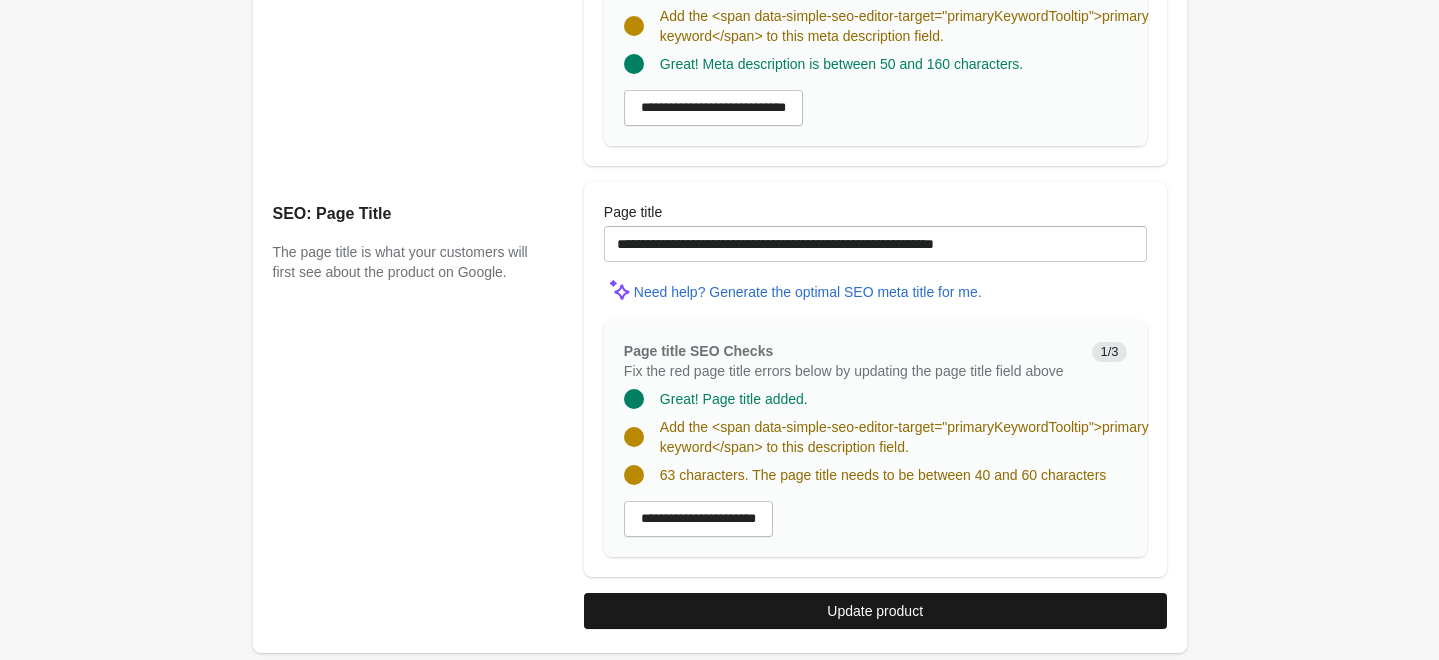 type on "**********" 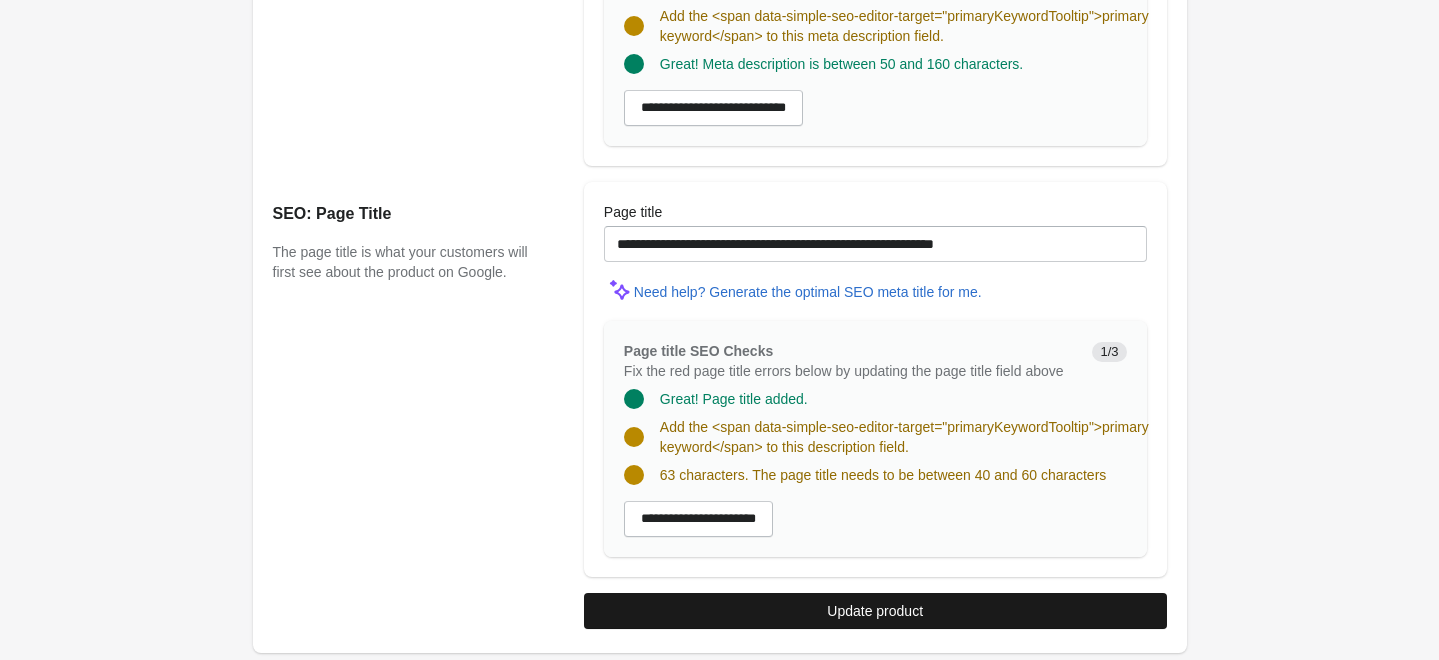 scroll, scrollTop: 0, scrollLeft: 0, axis: both 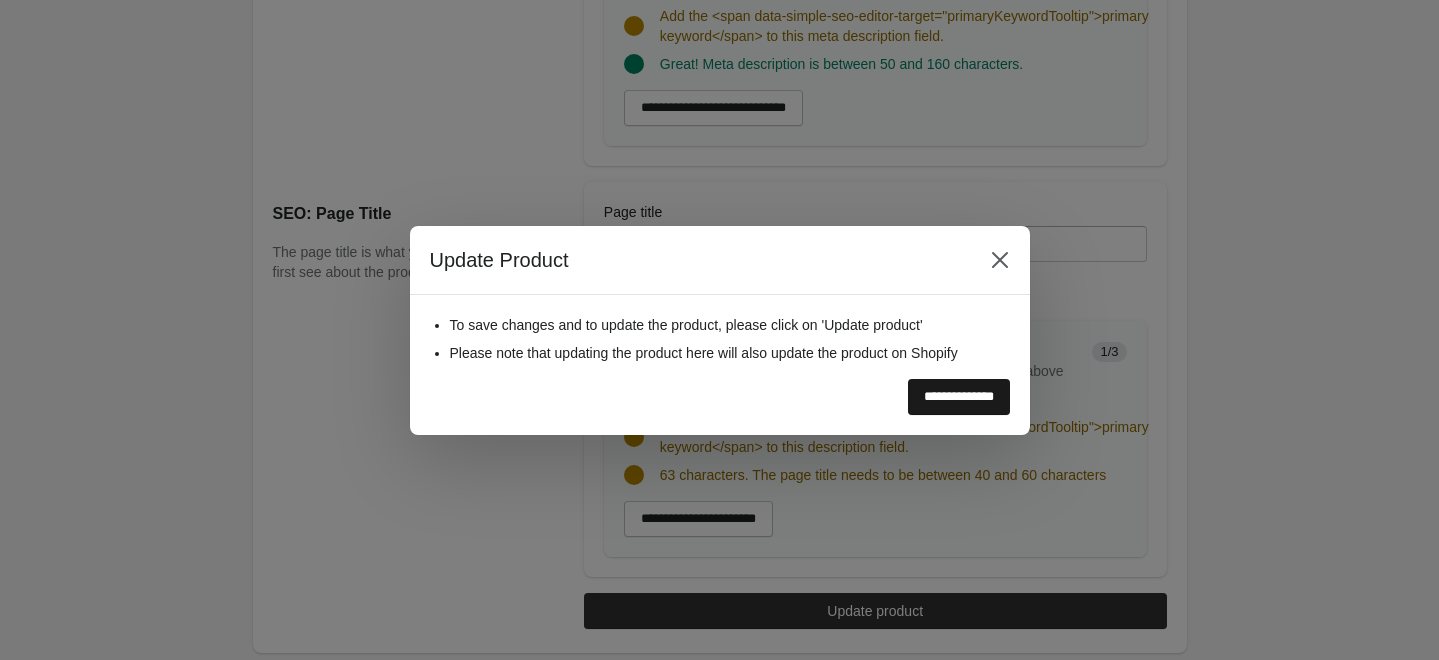 click on "**********" at bounding box center (959, 397) 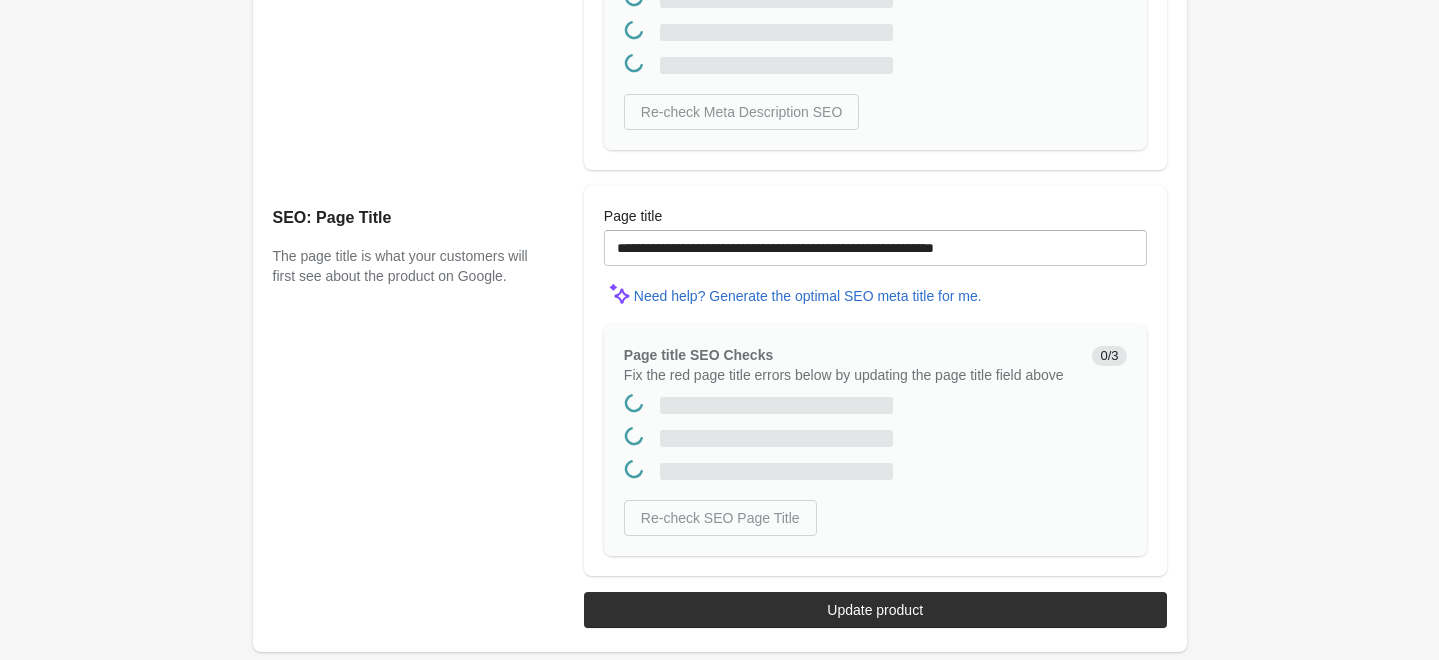 scroll, scrollTop: 0, scrollLeft: 0, axis: both 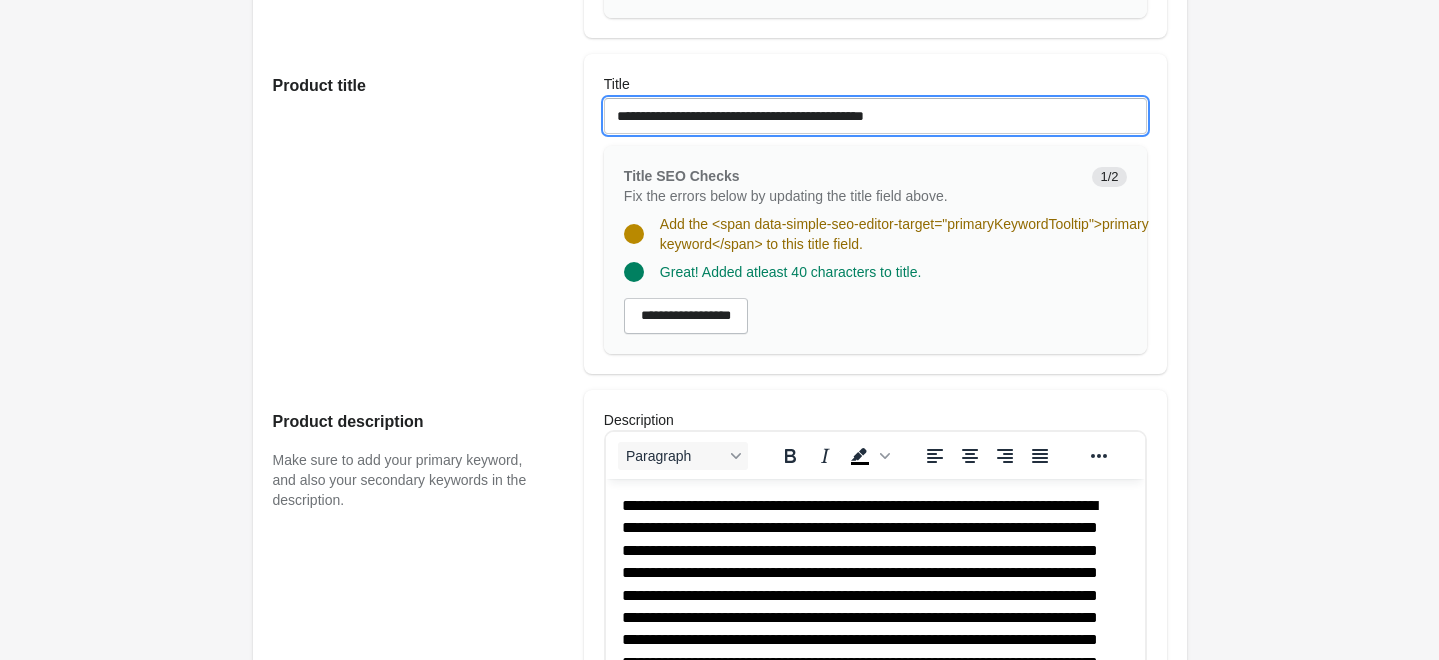 click on "**********" at bounding box center (875, 116) 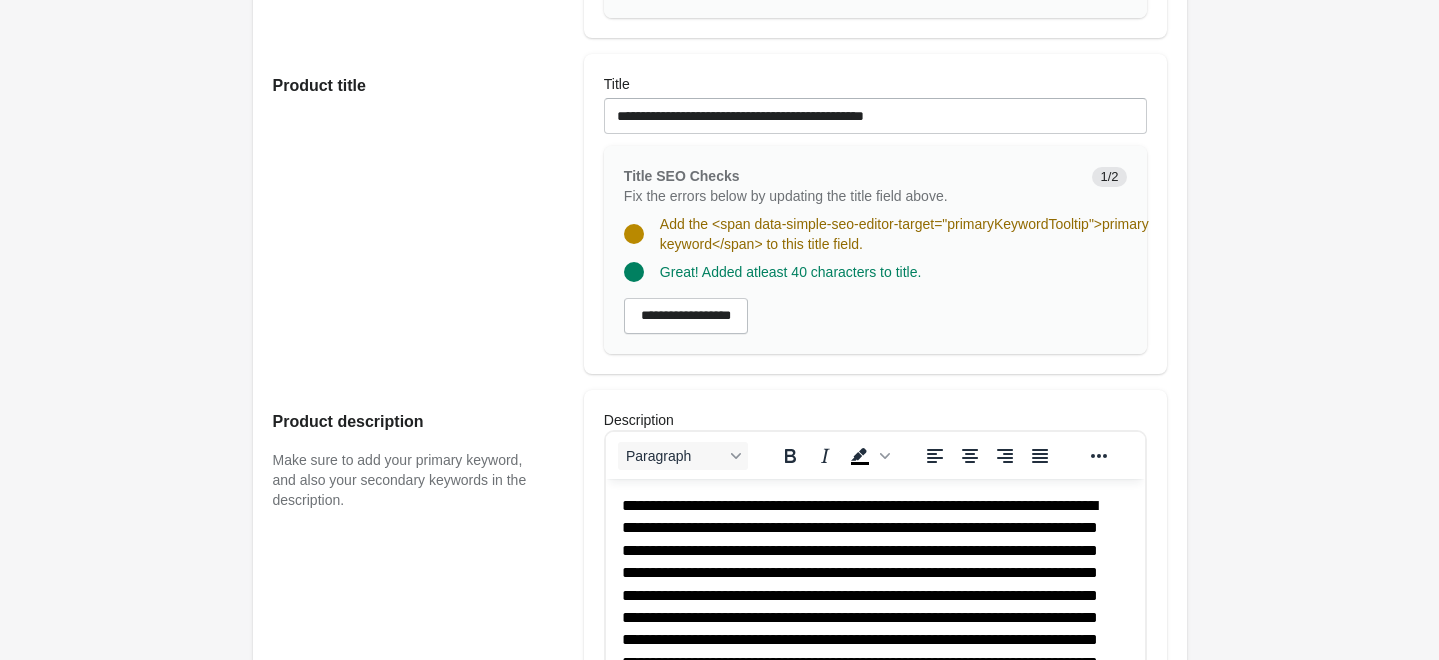 click on "Title" at bounding box center [617, 84] 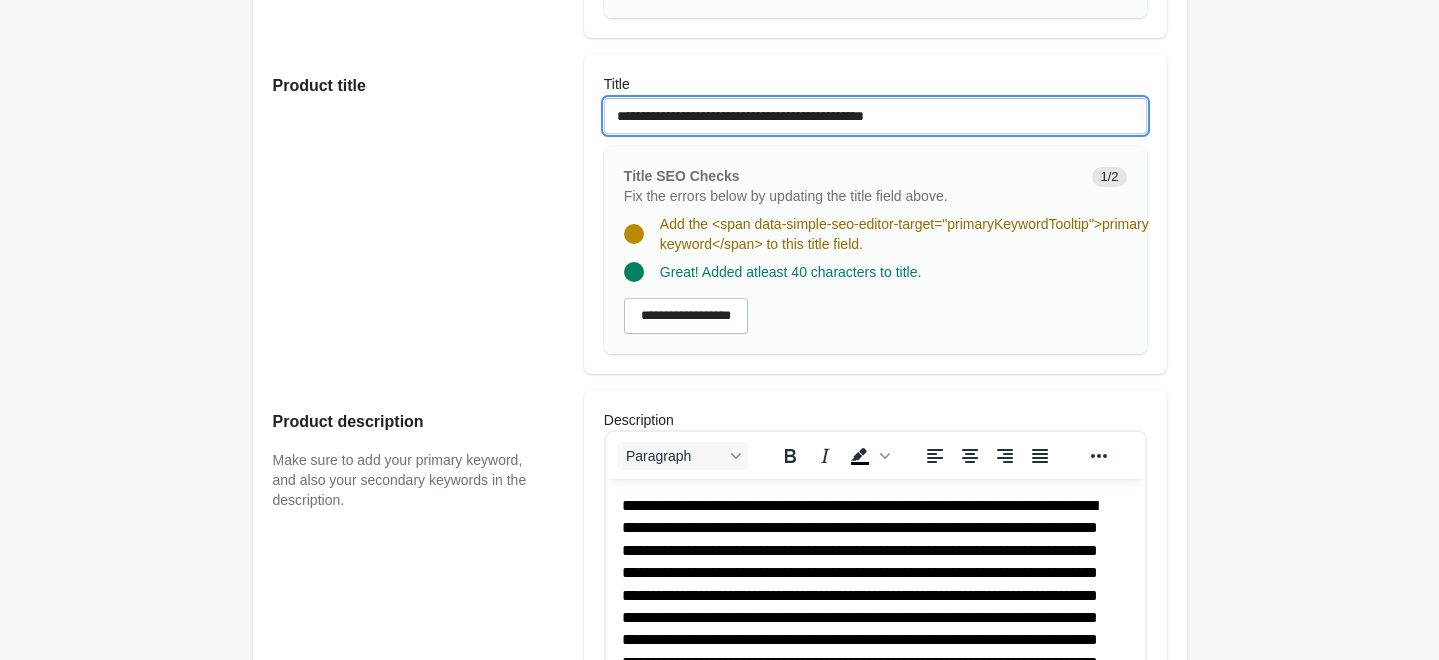 click on "**********" at bounding box center (875, 116) 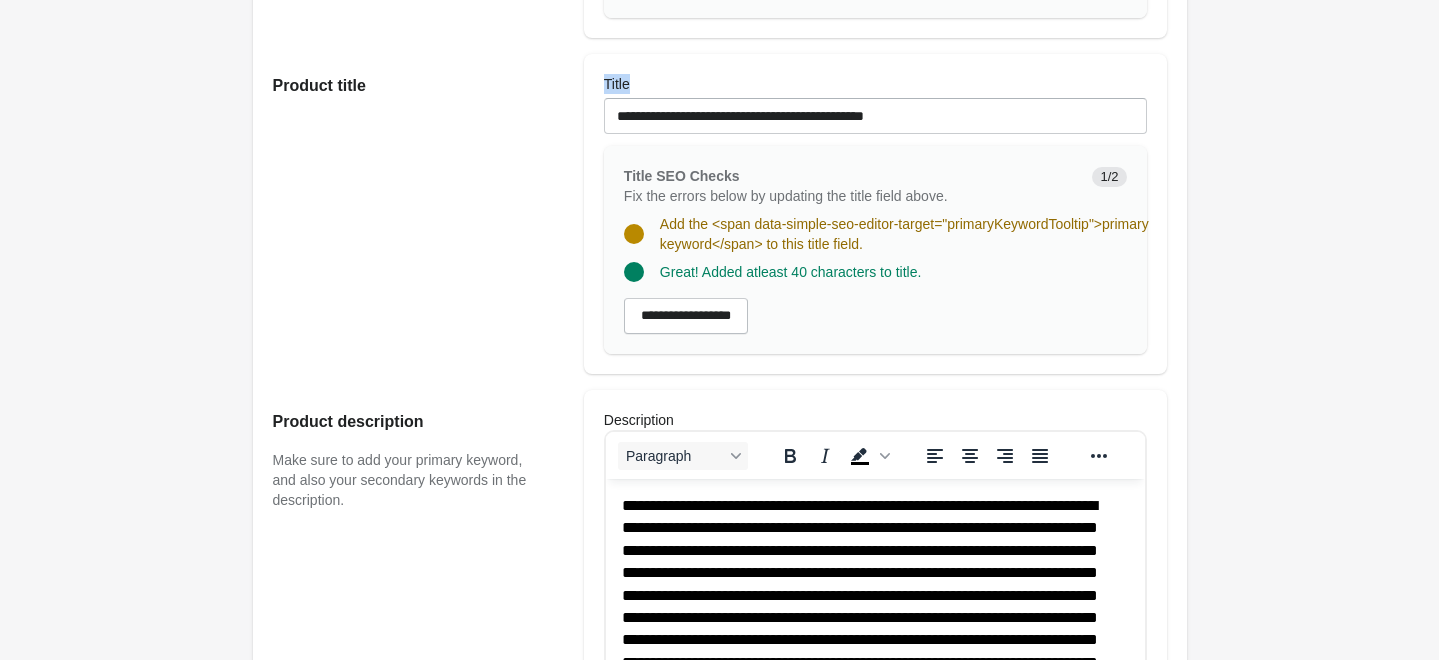 click on "Title" at bounding box center (617, 84) 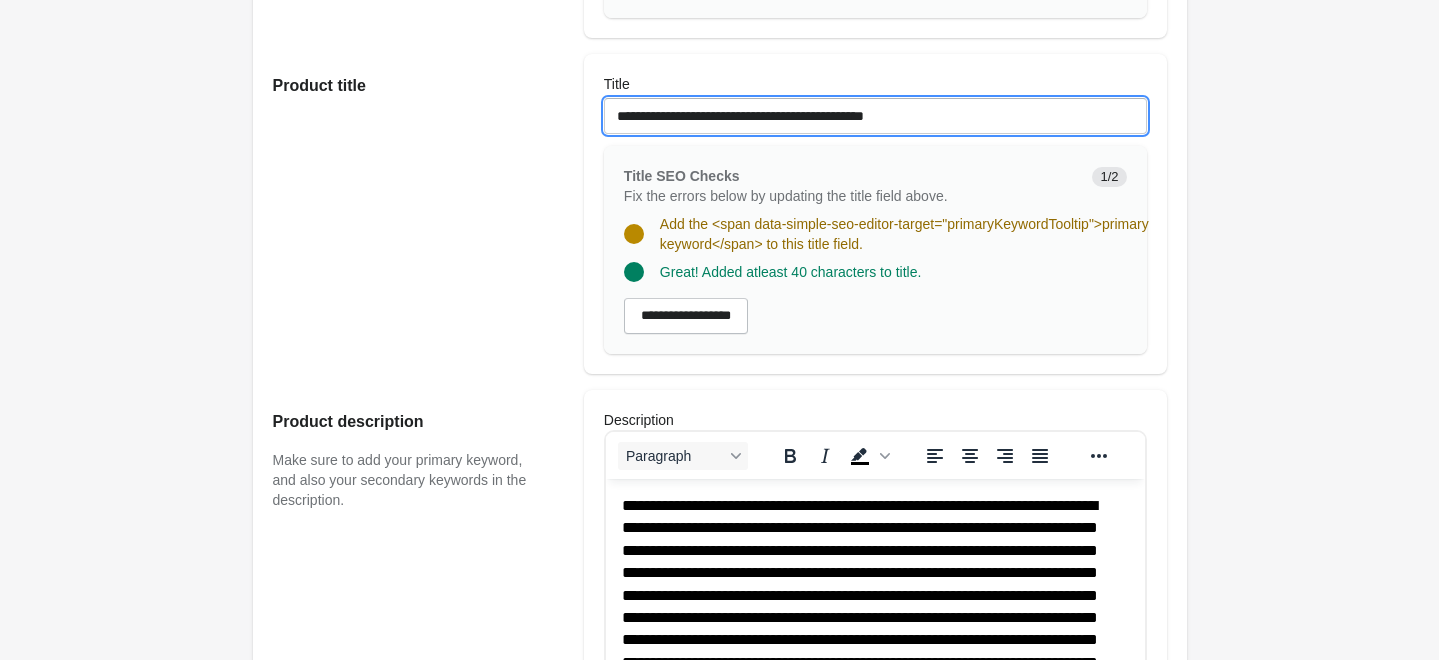 click on "**********" at bounding box center [875, 116] 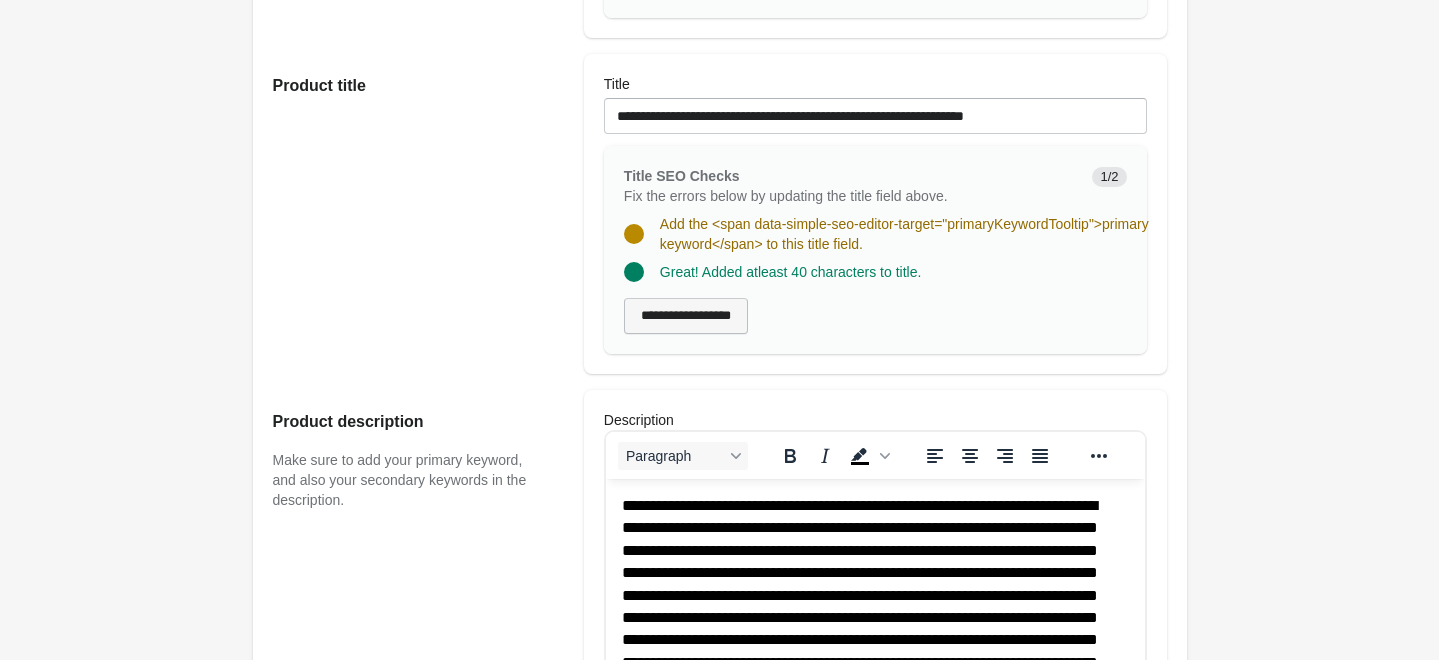 click on "**********" at bounding box center (686, 316) 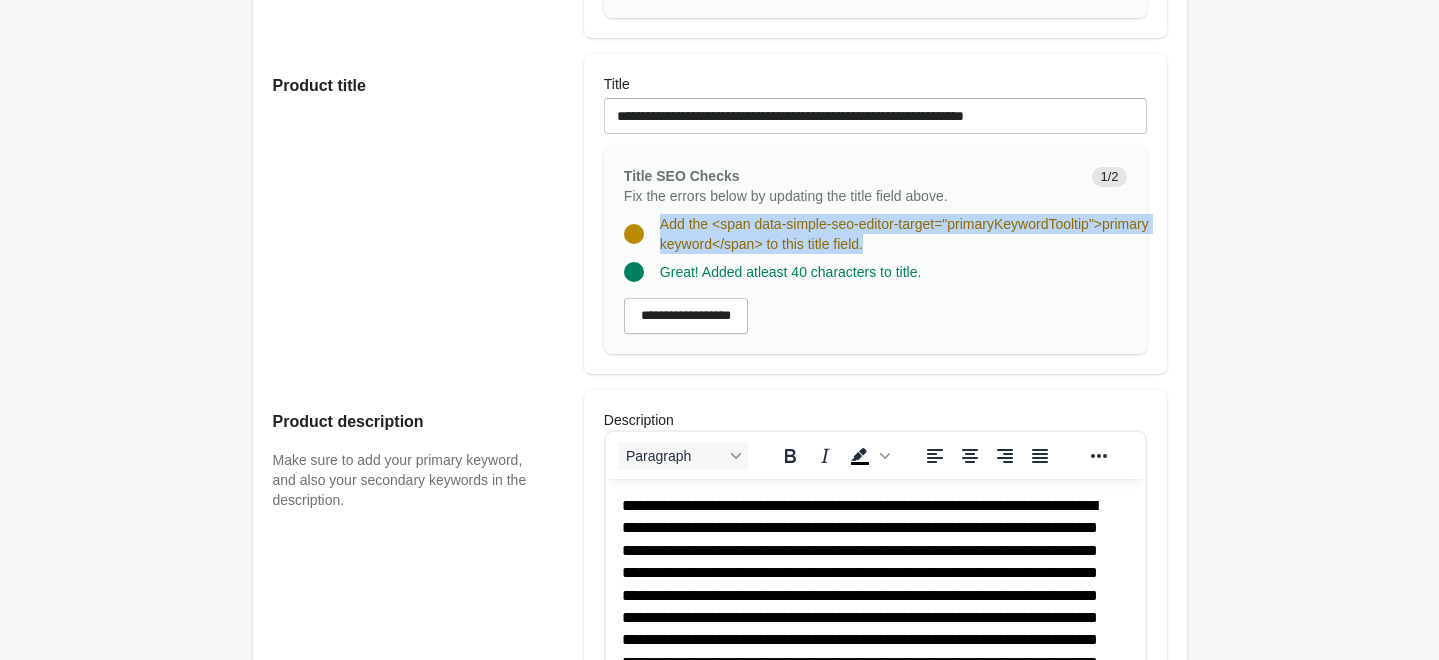 drag, startPoint x: 661, startPoint y: 221, endPoint x: 876, endPoint y: 250, distance: 216.94699 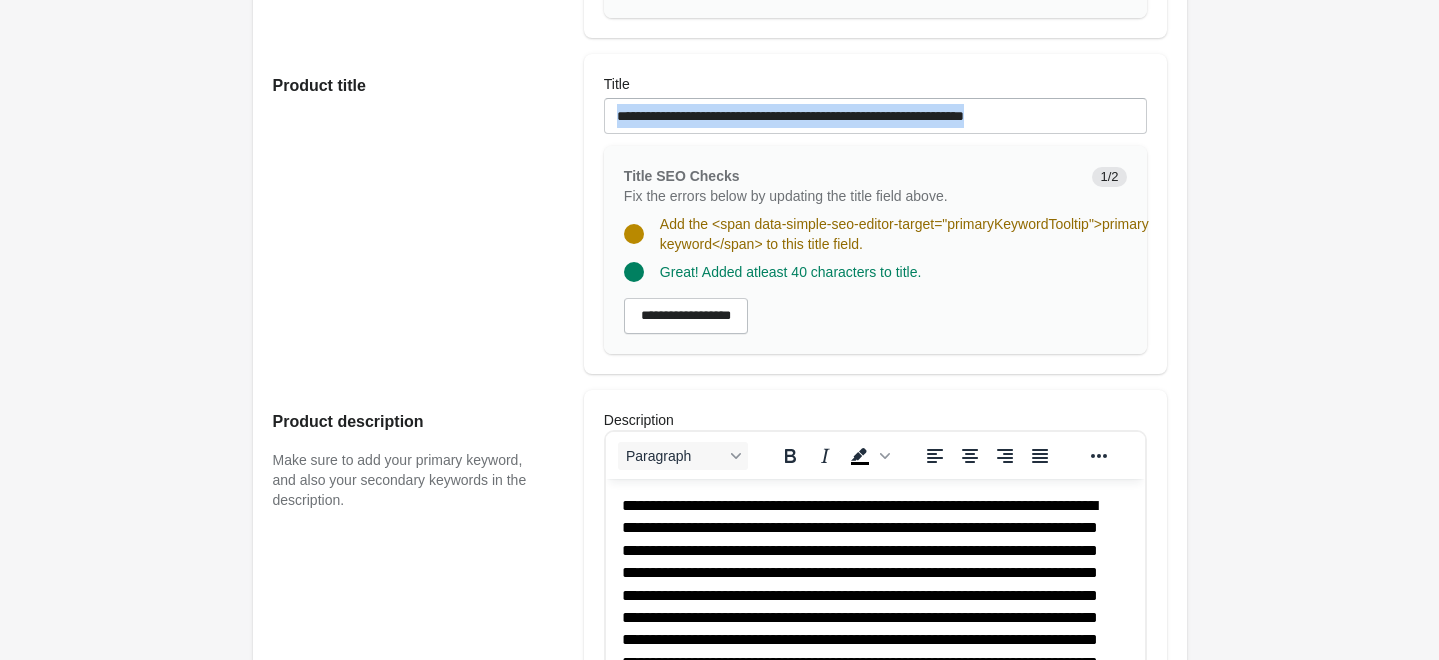 drag, startPoint x: 703, startPoint y: 134, endPoint x: 696, endPoint y: 122, distance: 13.892444 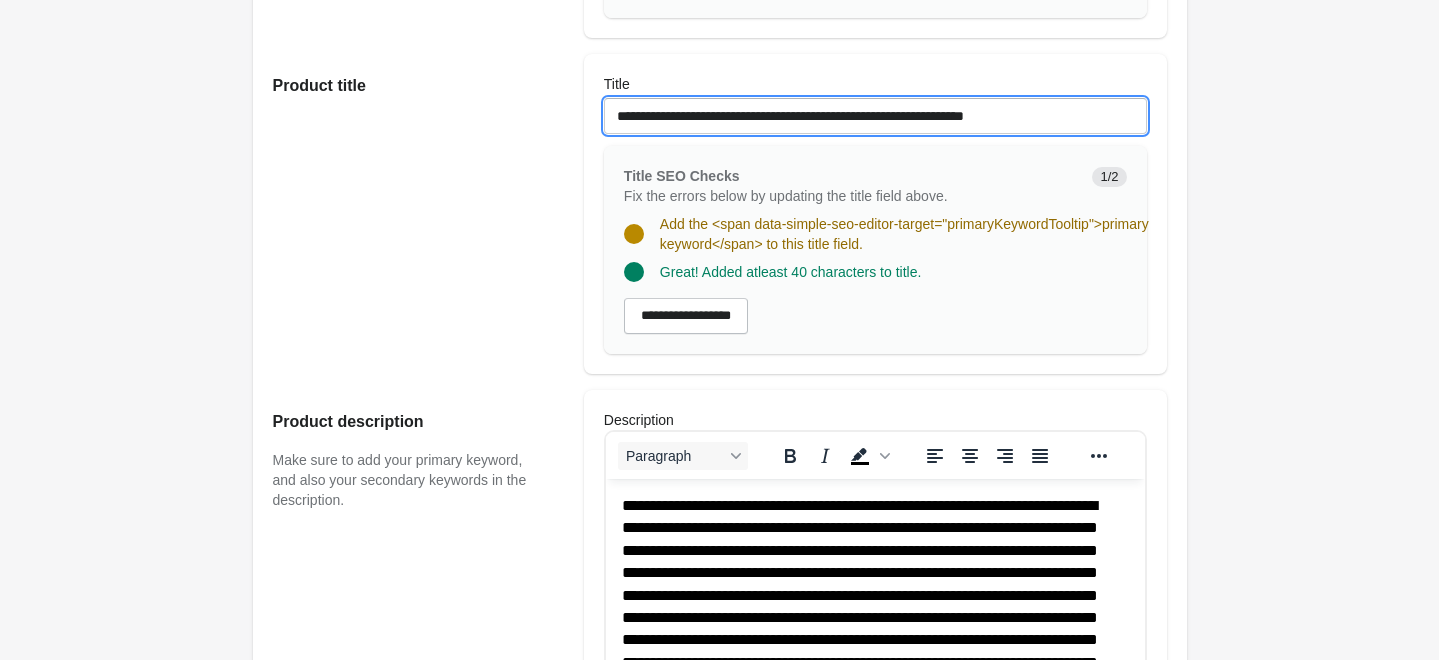 click on "**********" at bounding box center (875, 116) 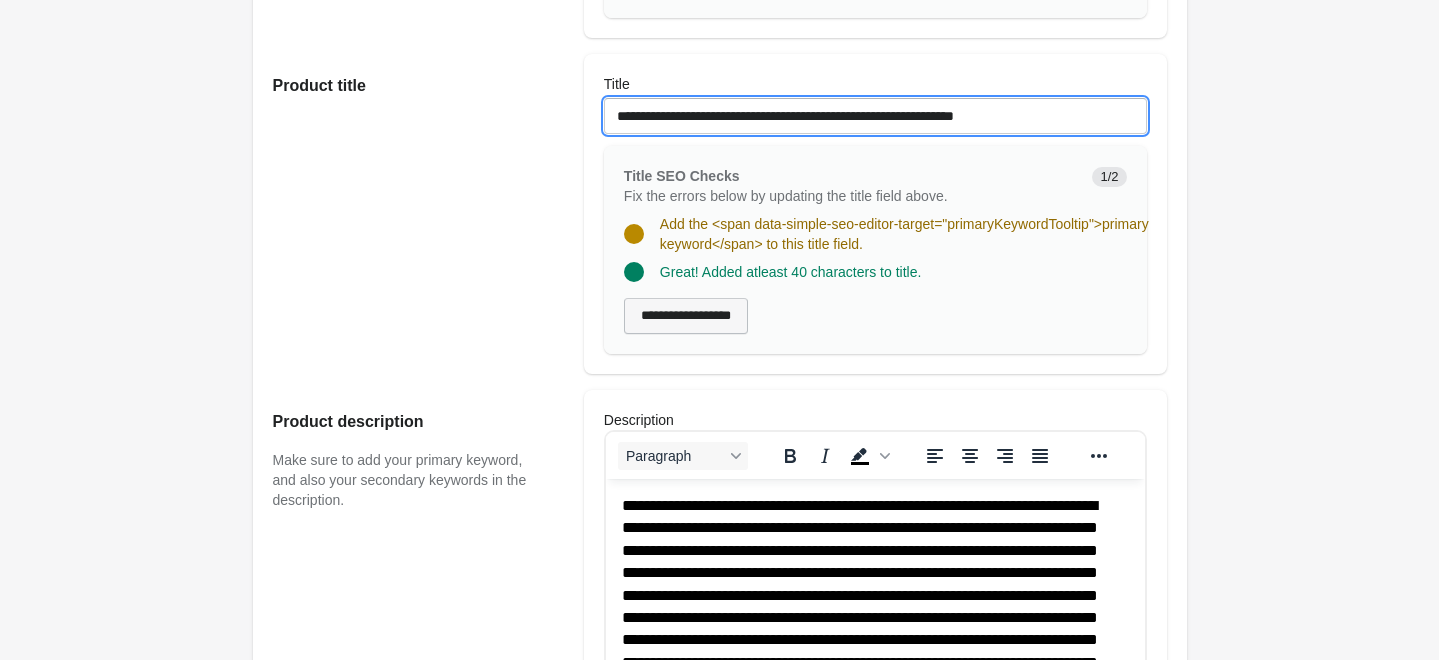 type on "**********" 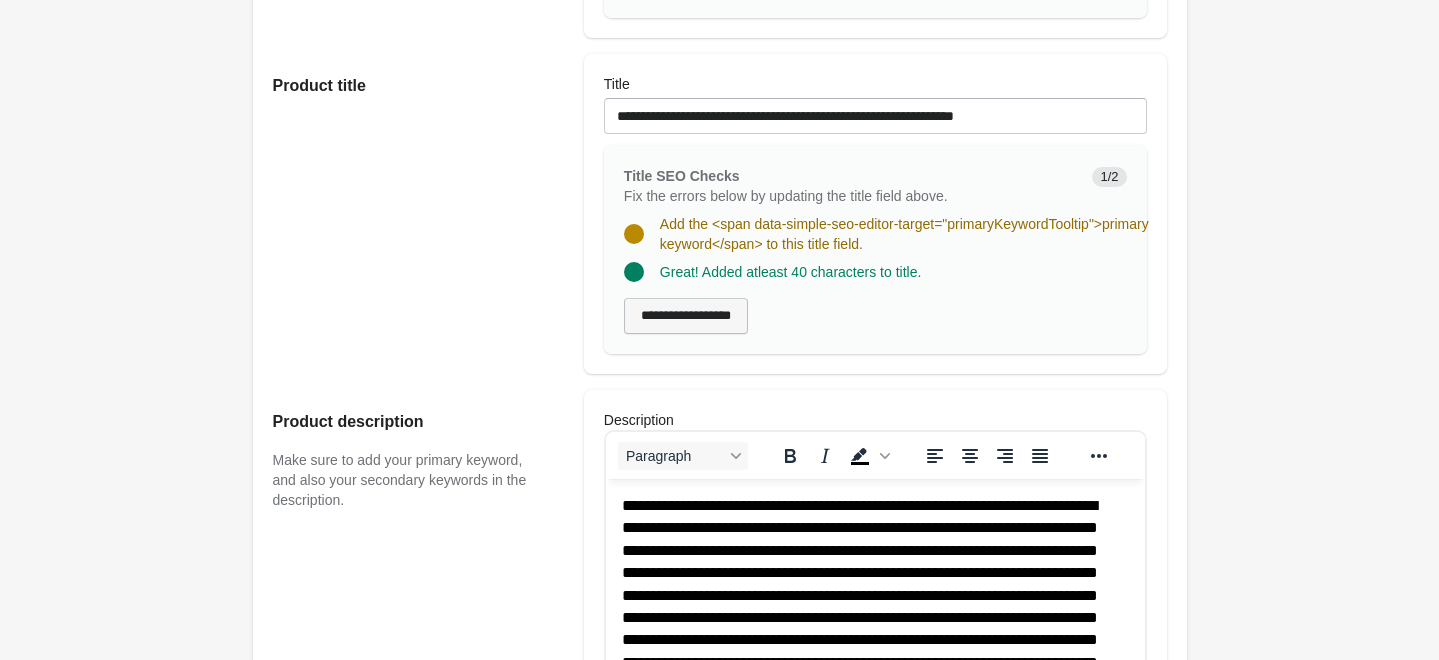 click on "**********" at bounding box center [686, 316] 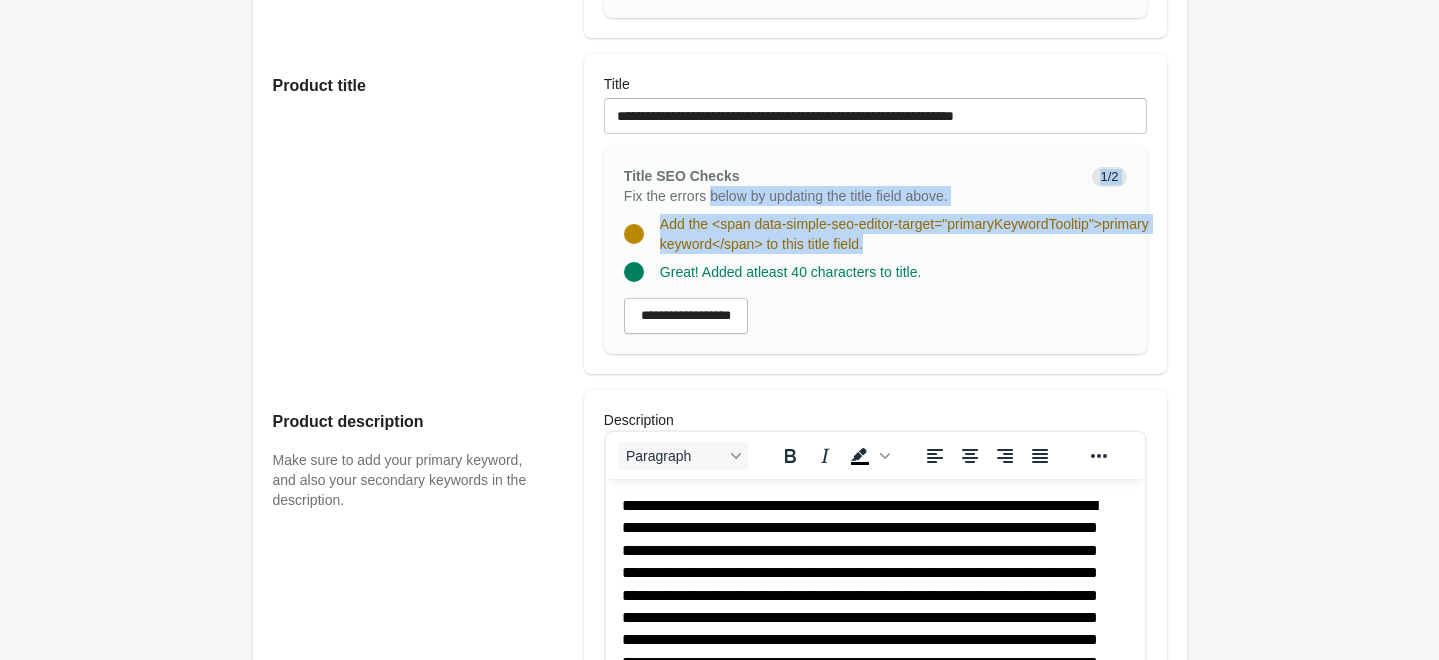 drag, startPoint x: 621, startPoint y: 196, endPoint x: 881, endPoint y: 240, distance: 263.6968 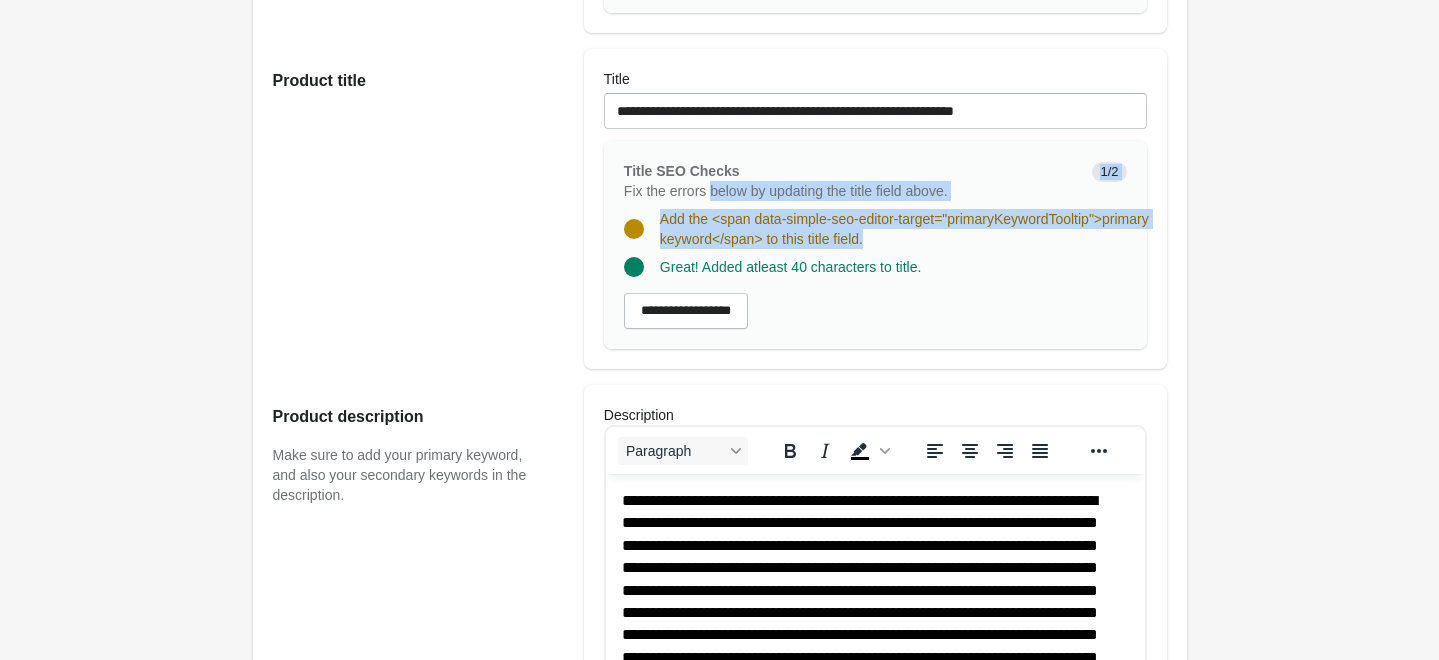 scroll, scrollTop: 404, scrollLeft: 0, axis: vertical 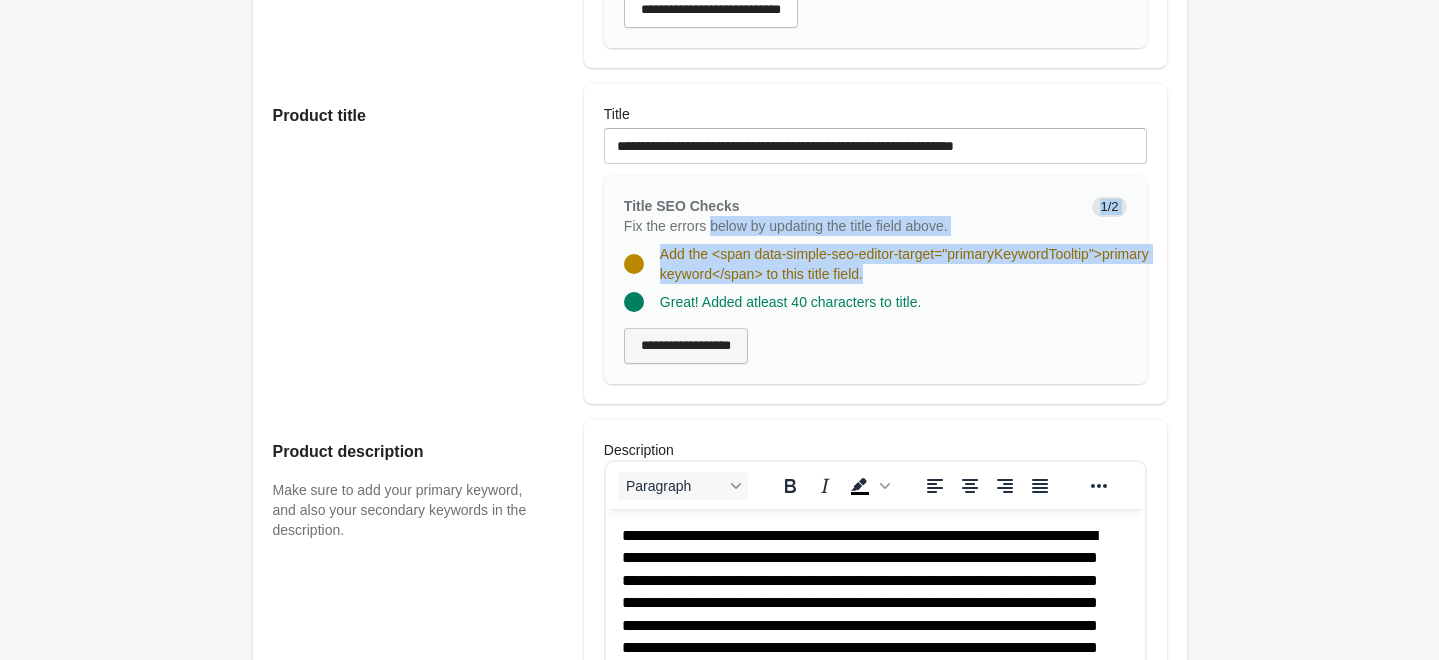 click on "**********" at bounding box center (686, 346) 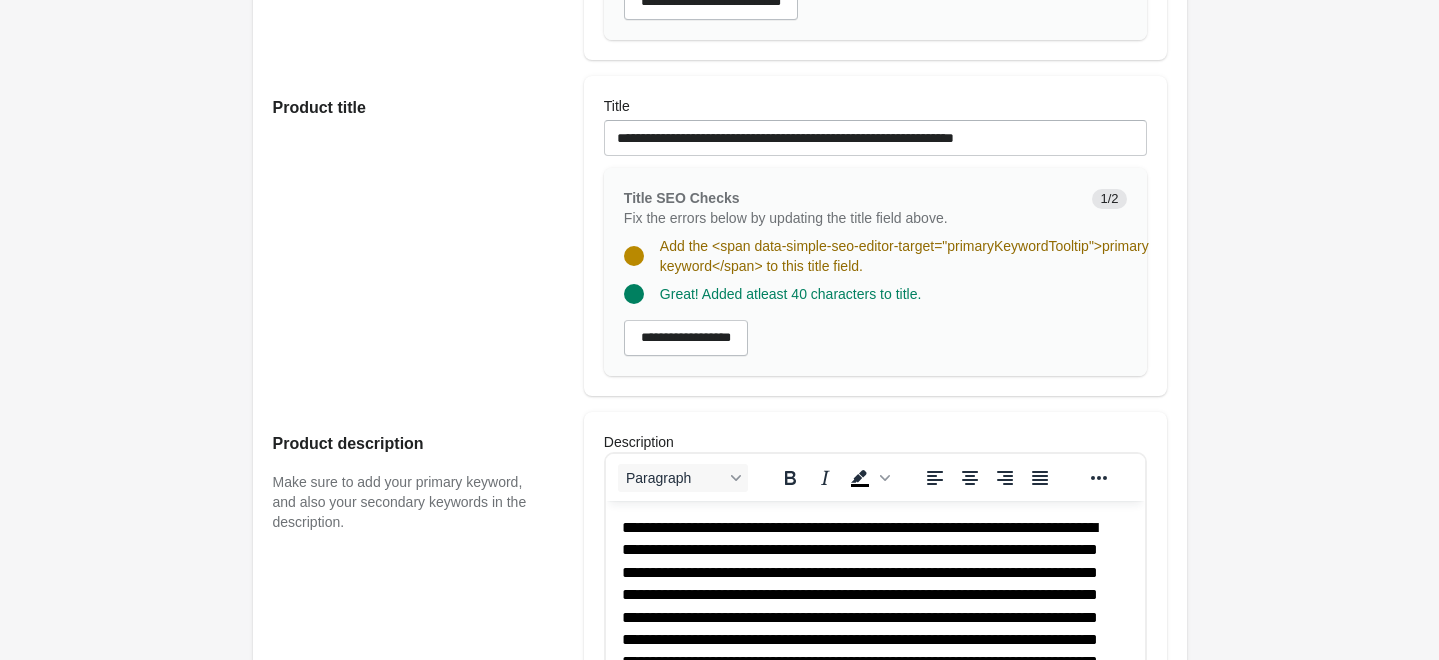 scroll, scrollTop: 464, scrollLeft: 0, axis: vertical 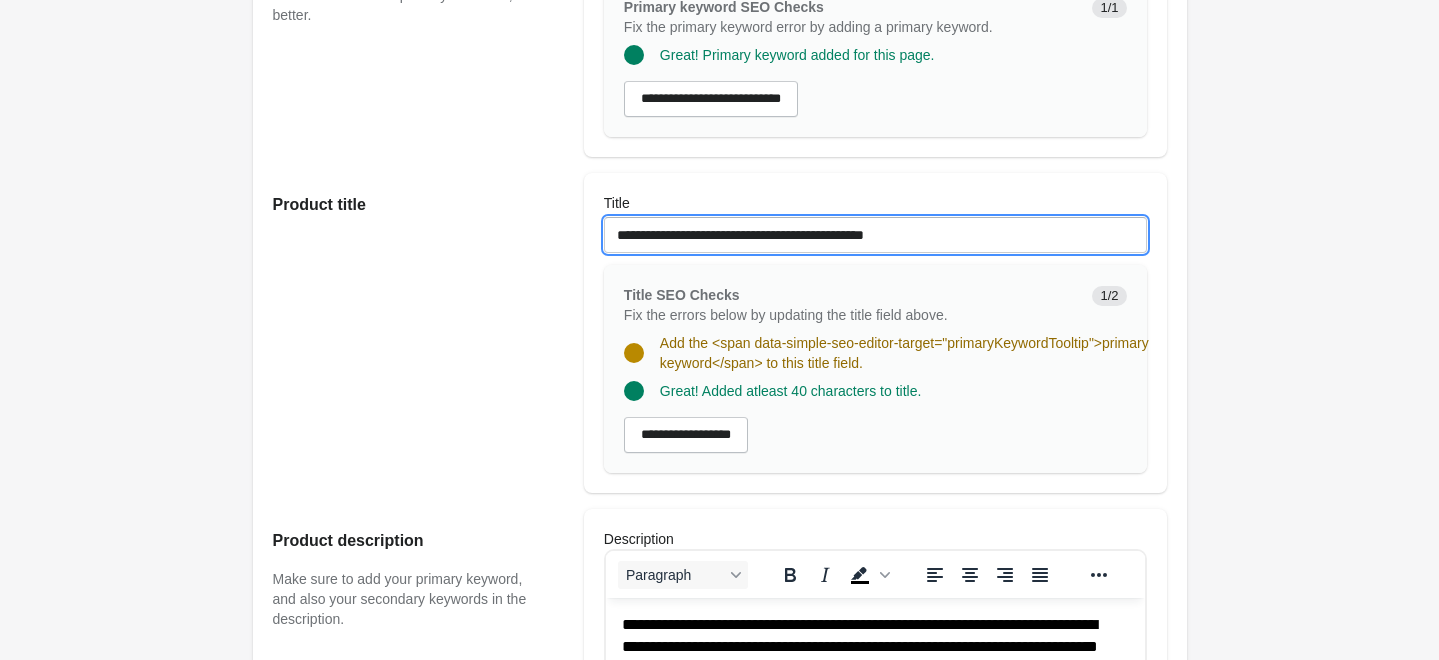 drag, startPoint x: 945, startPoint y: 233, endPoint x: 394, endPoint y: 244, distance: 551.1098 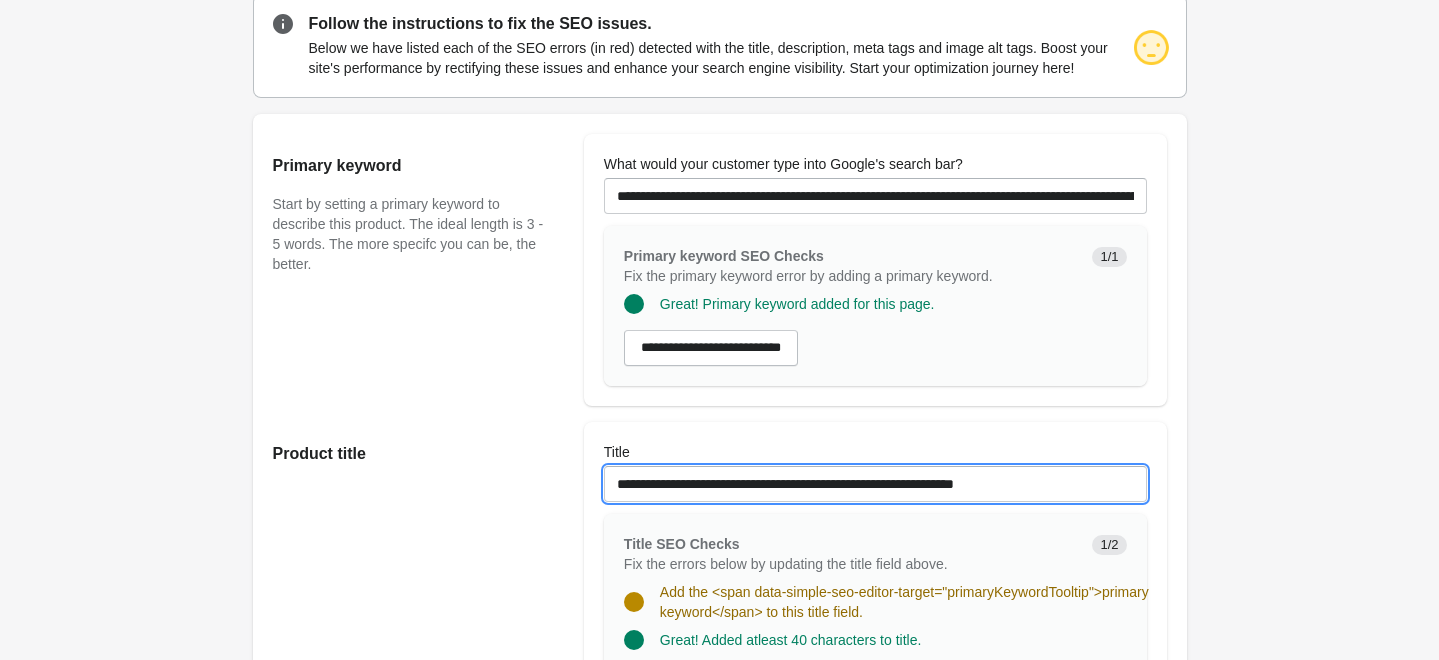 scroll, scrollTop: 83, scrollLeft: 0, axis: vertical 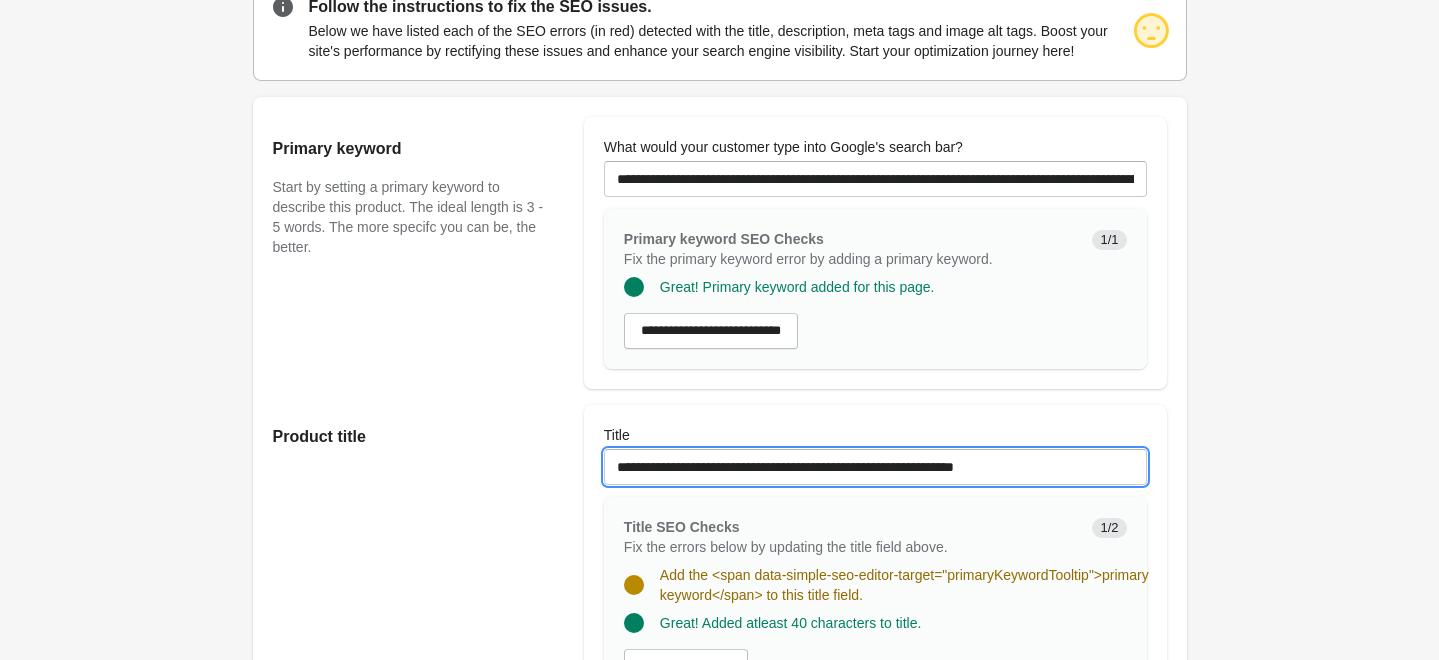 type on "**********" 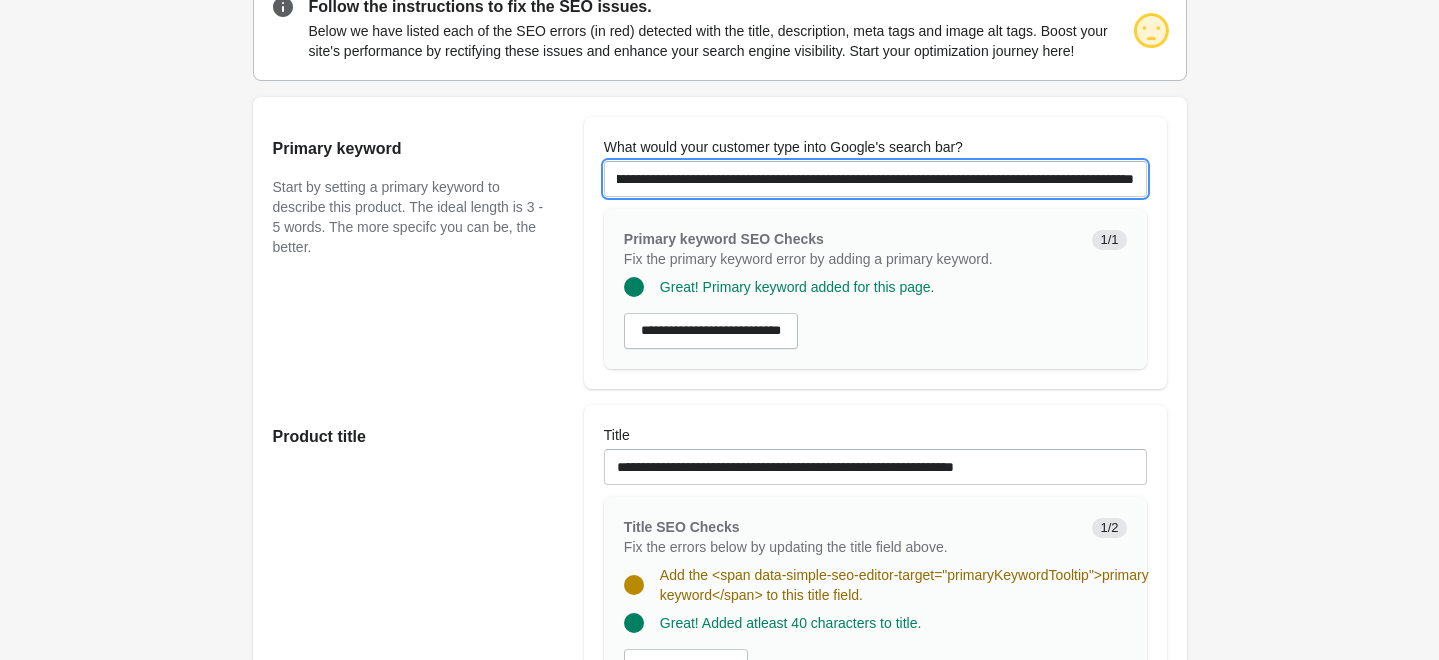 scroll, scrollTop: 0, scrollLeft: 2057, axis: horizontal 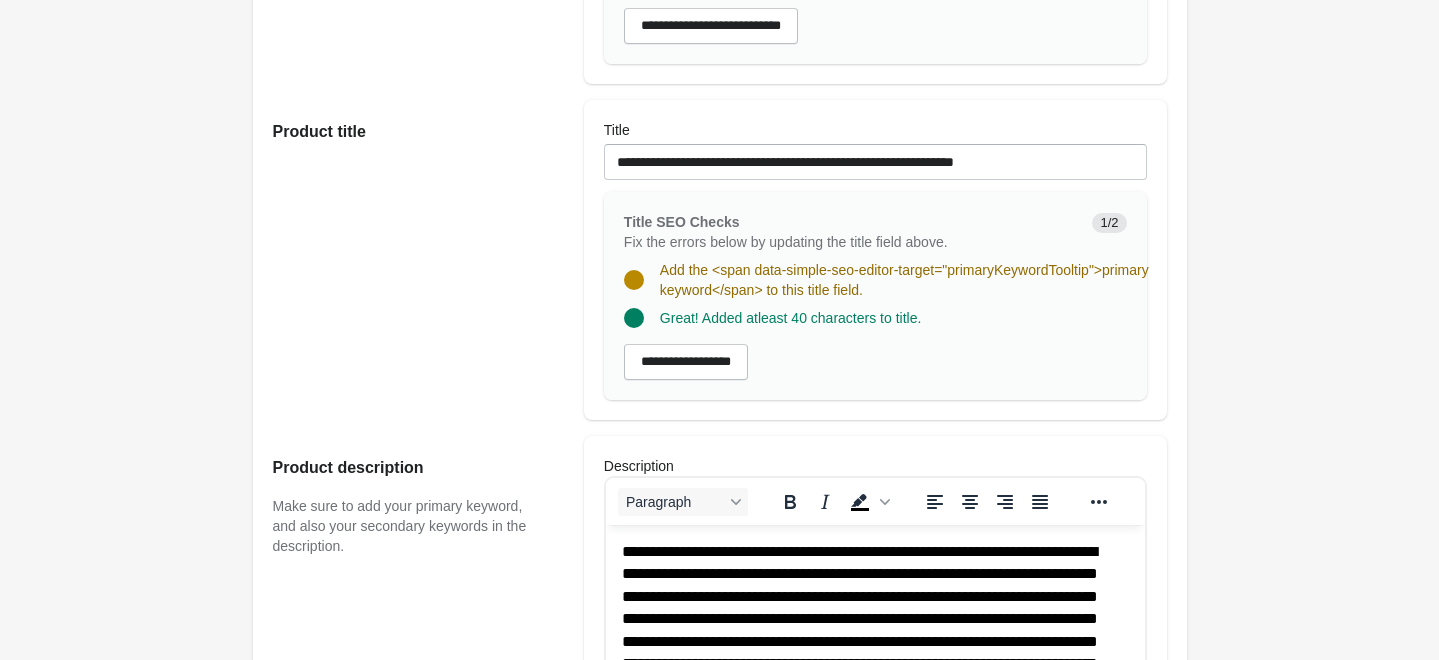 click on "1/2" at bounding box center (1109, 223) 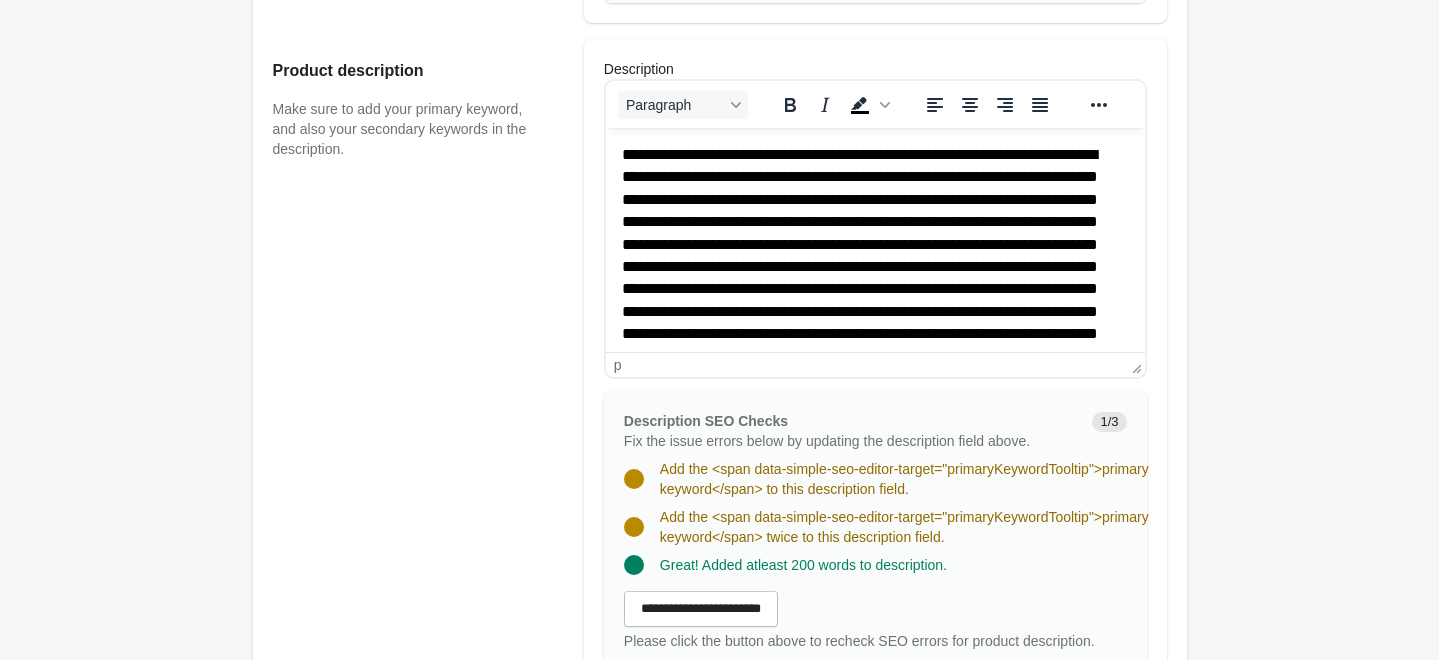 scroll, scrollTop: 789, scrollLeft: 0, axis: vertical 